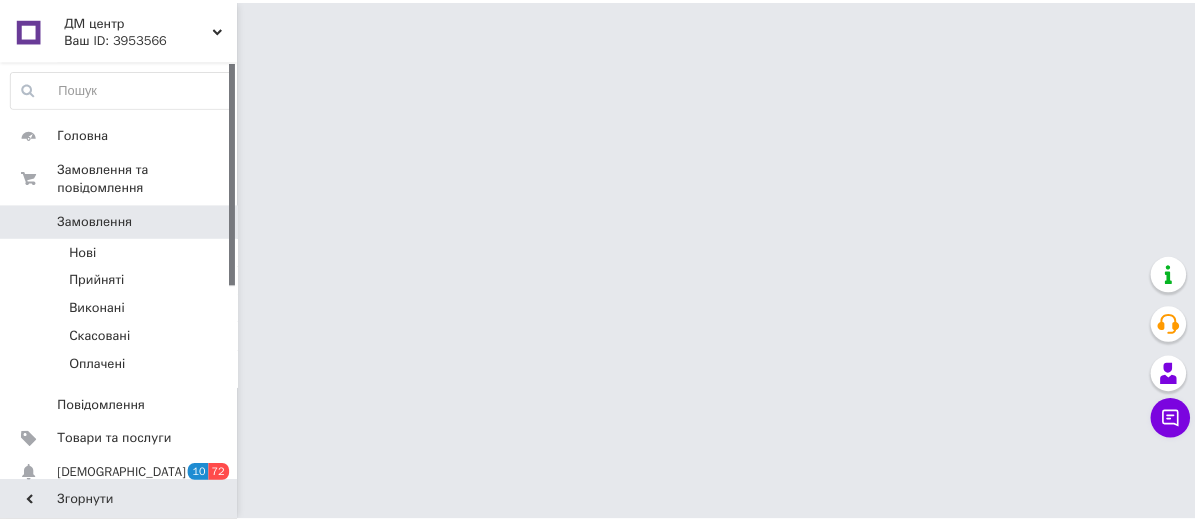 scroll, scrollTop: 0, scrollLeft: 0, axis: both 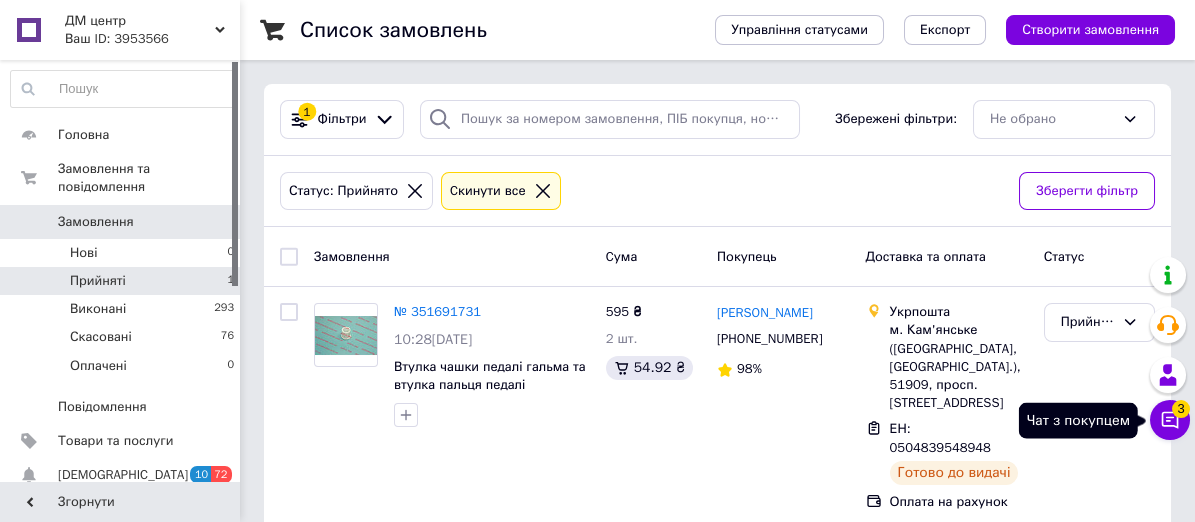 click 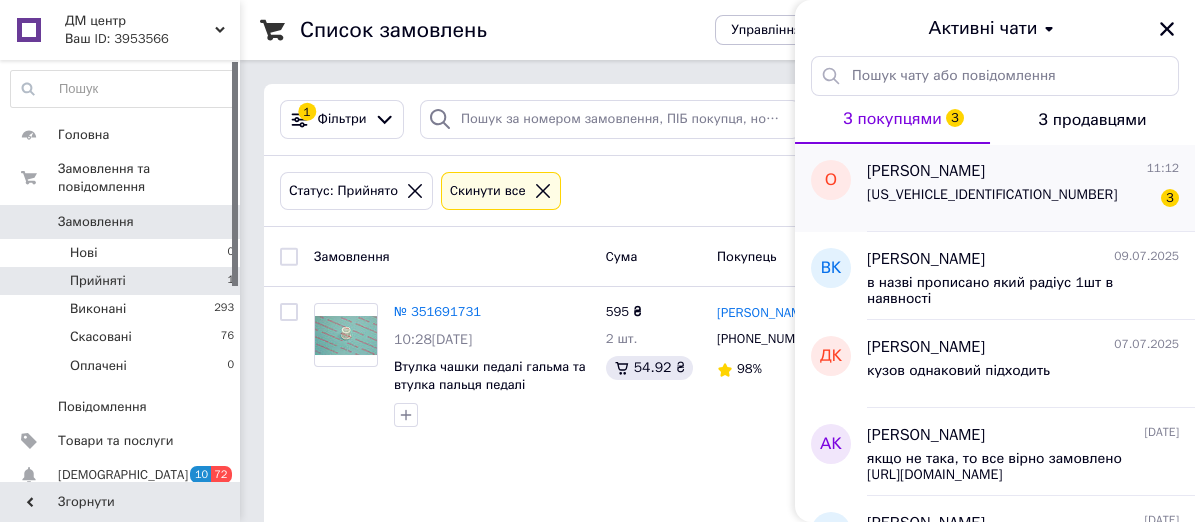 click on "[PERSON_NAME]" at bounding box center (926, 171) 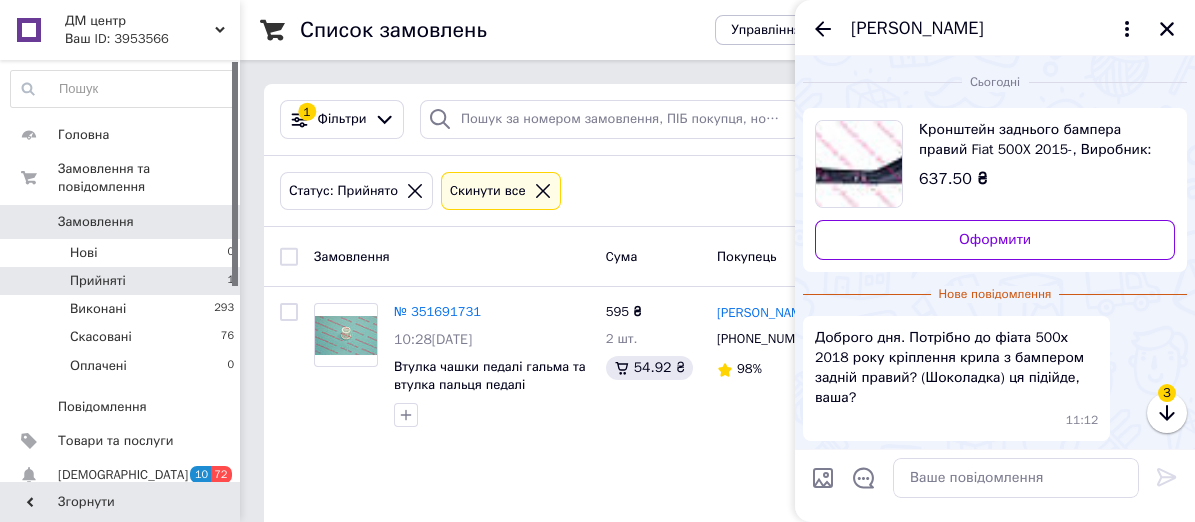 scroll, scrollTop: 105, scrollLeft: 0, axis: vertical 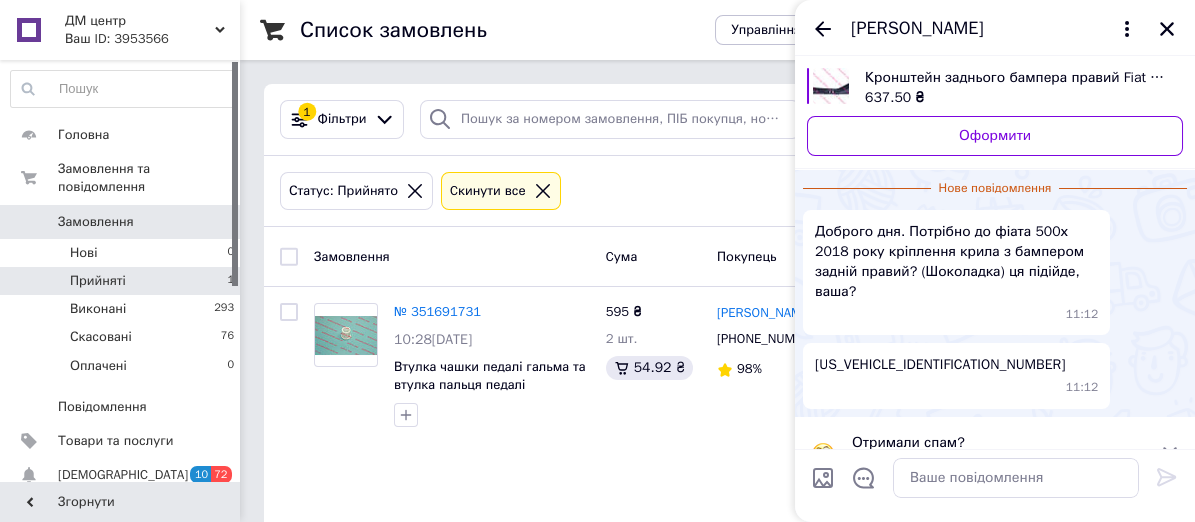 click 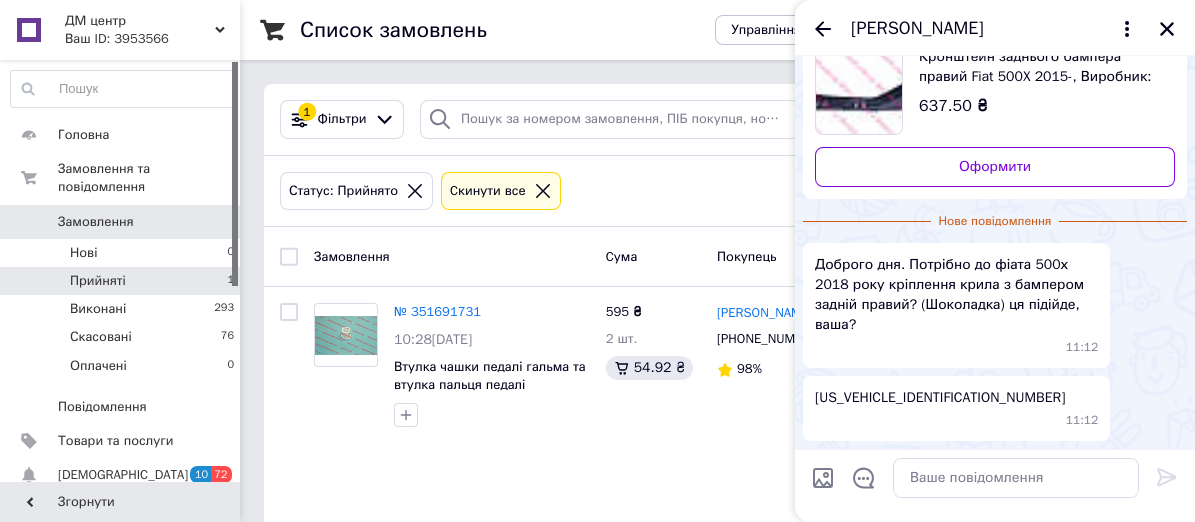 scroll, scrollTop: 32, scrollLeft: 0, axis: vertical 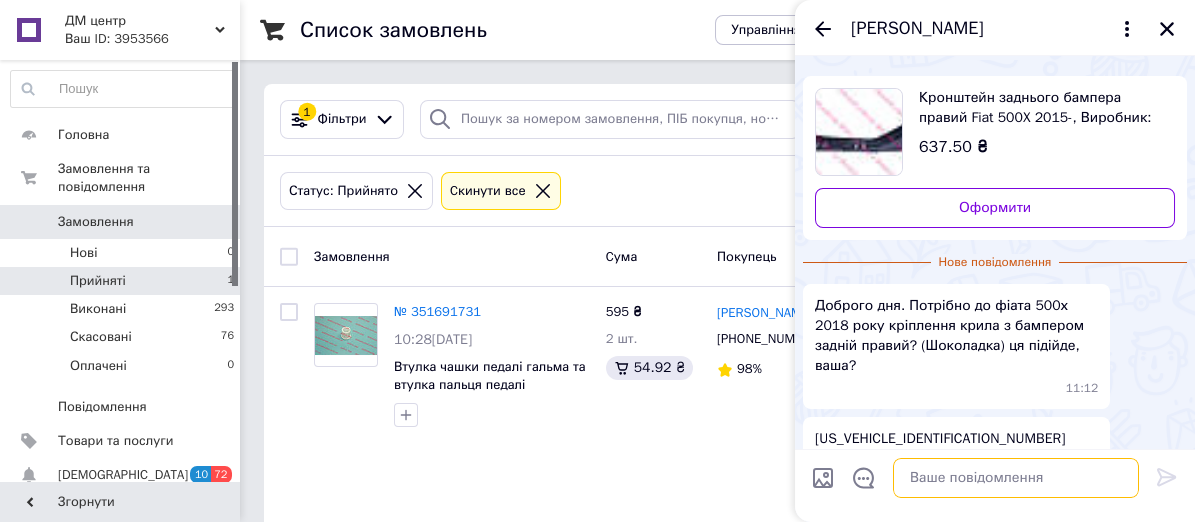 click at bounding box center [1016, 478] 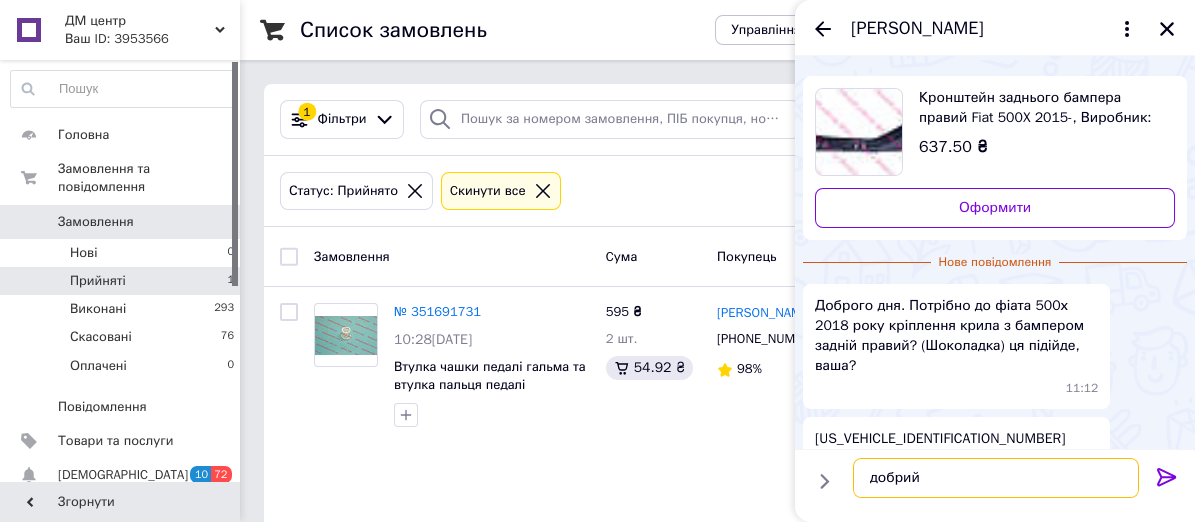 scroll, scrollTop: 11, scrollLeft: 0, axis: vertical 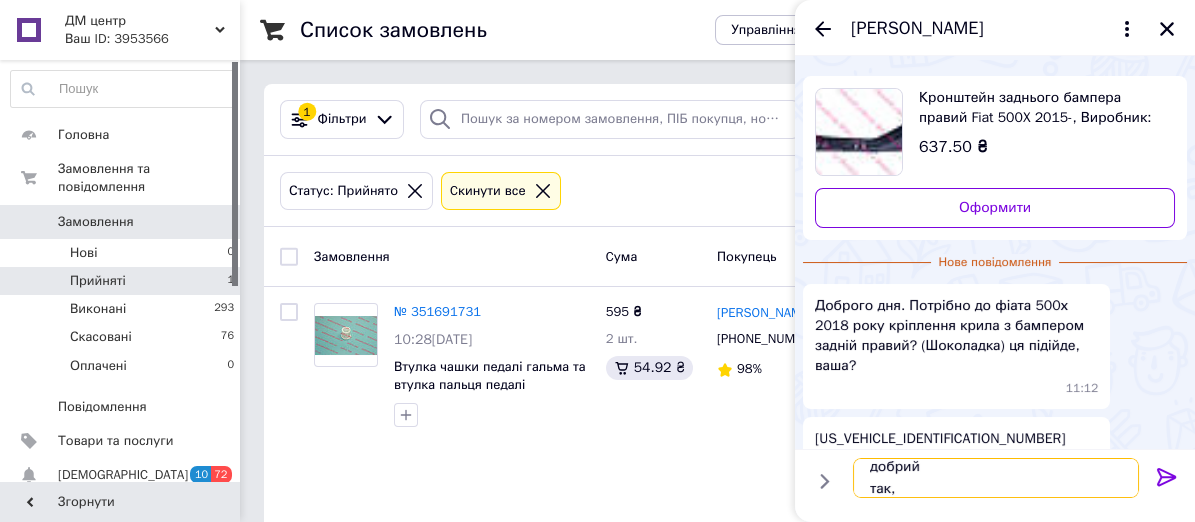 type on "добрий
так" 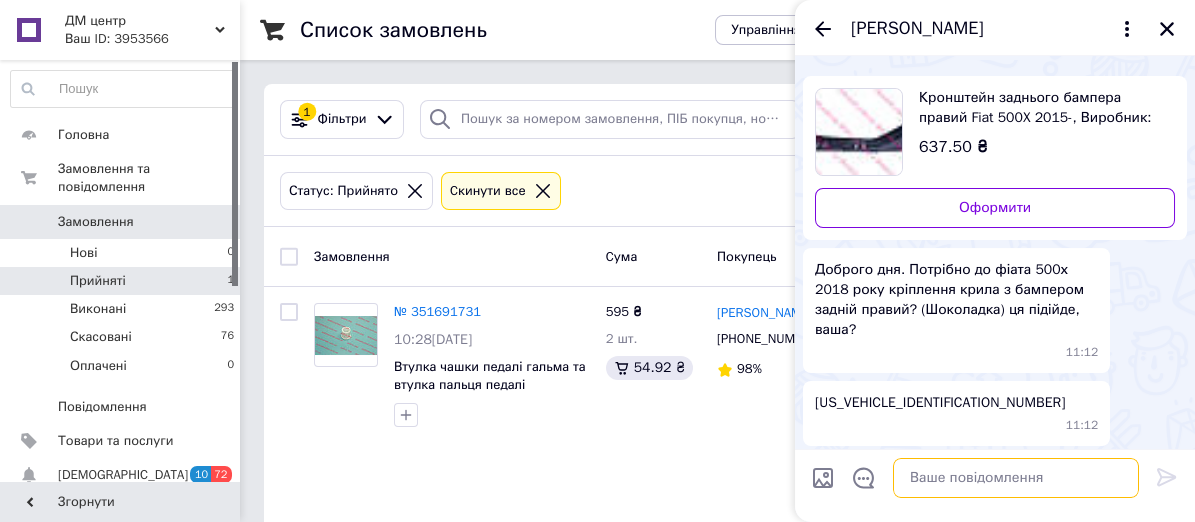 scroll, scrollTop: 0, scrollLeft: 0, axis: both 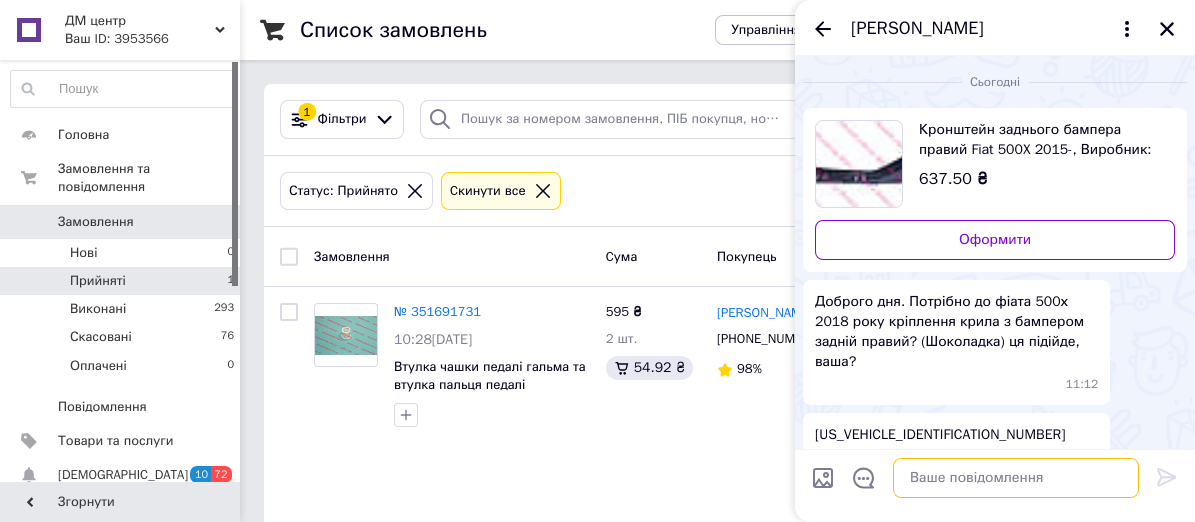 type 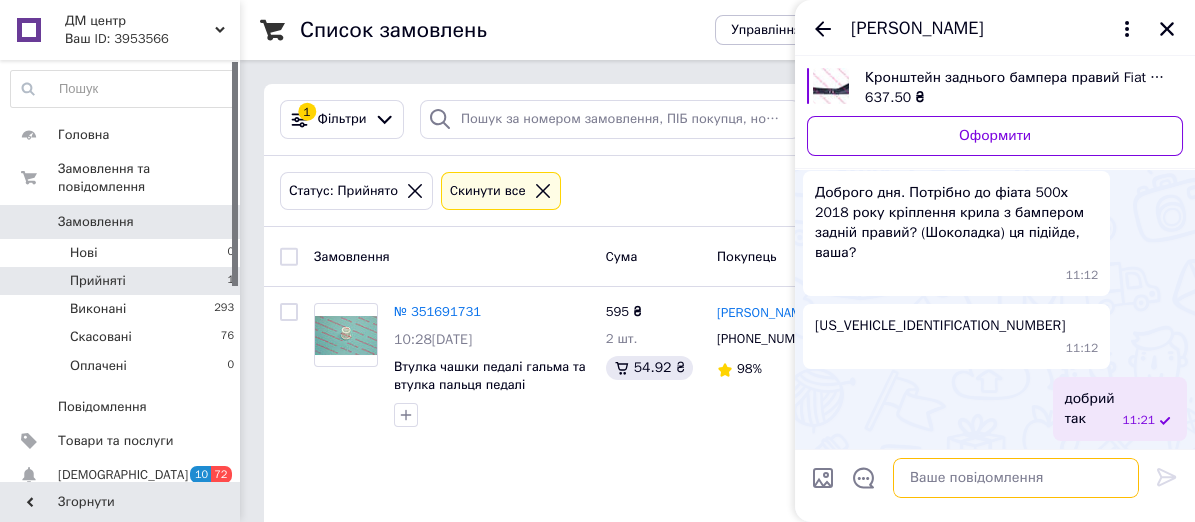 scroll, scrollTop: 0, scrollLeft: 0, axis: both 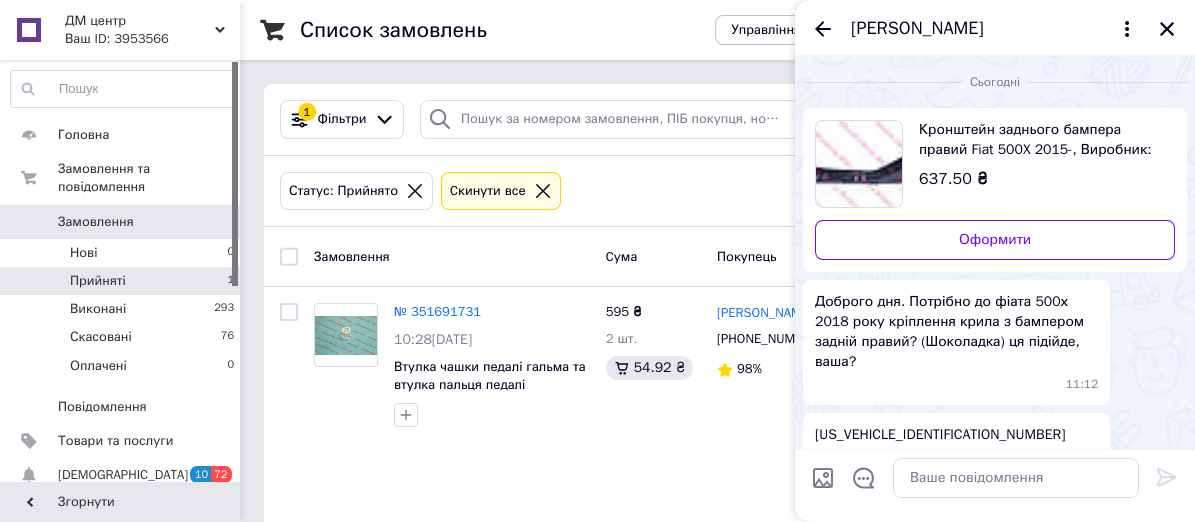 click on "Прийняті" at bounding box center (98, 281) 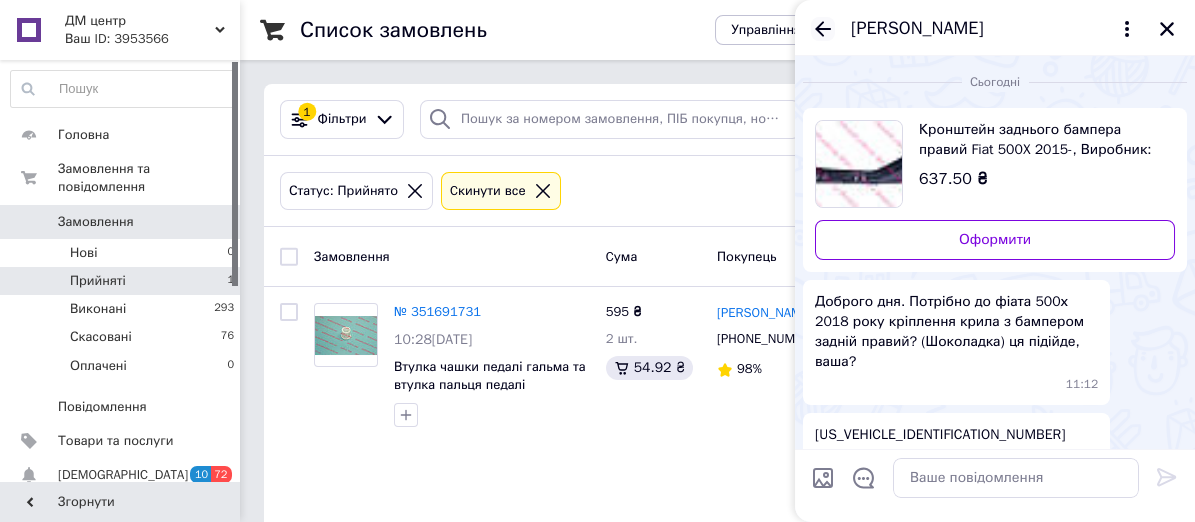 click 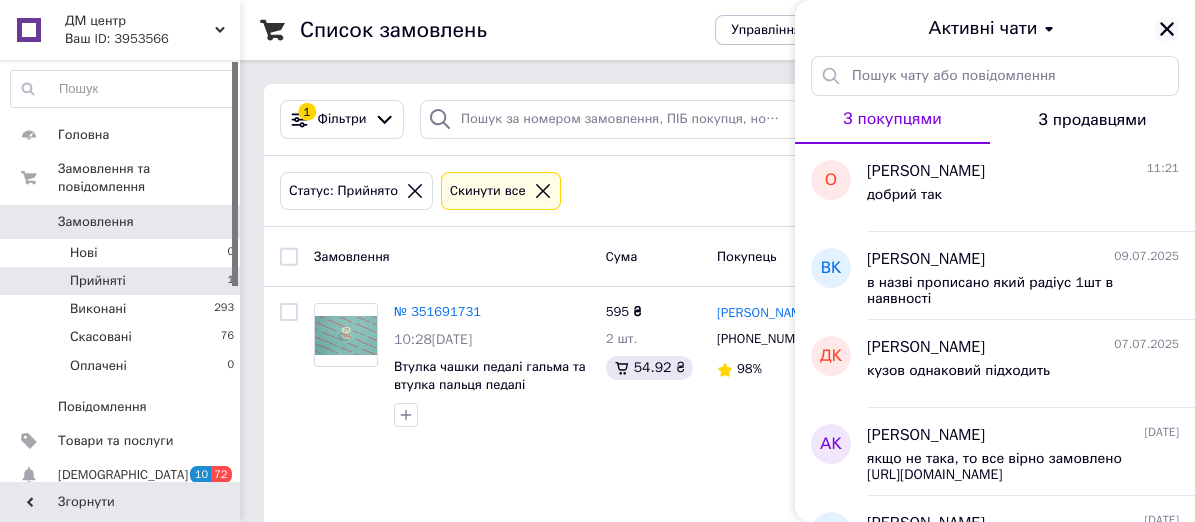 click 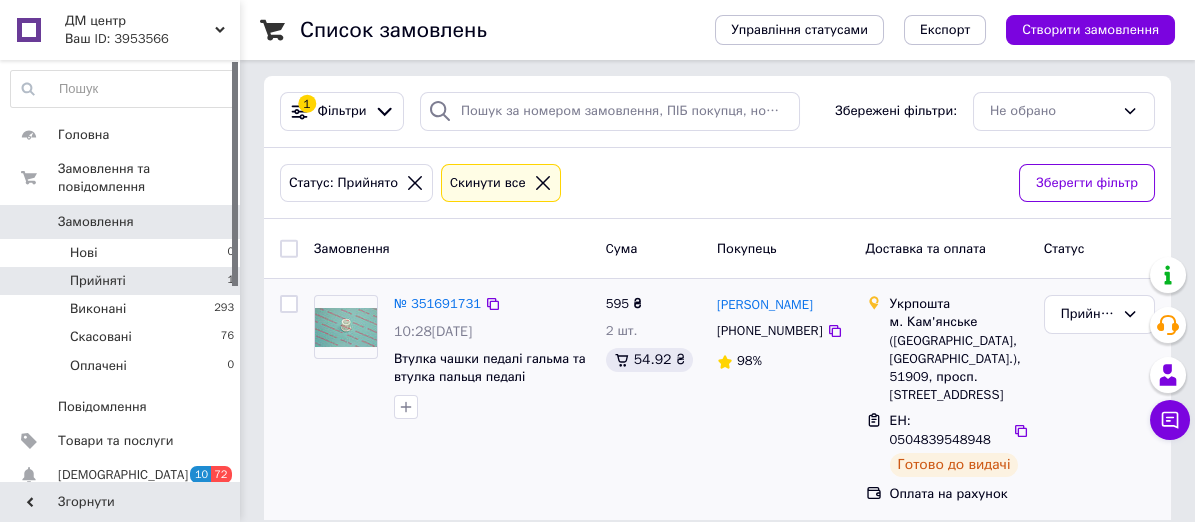 scroll, scrollTop: 0, scrollLeft: 0, axis: both 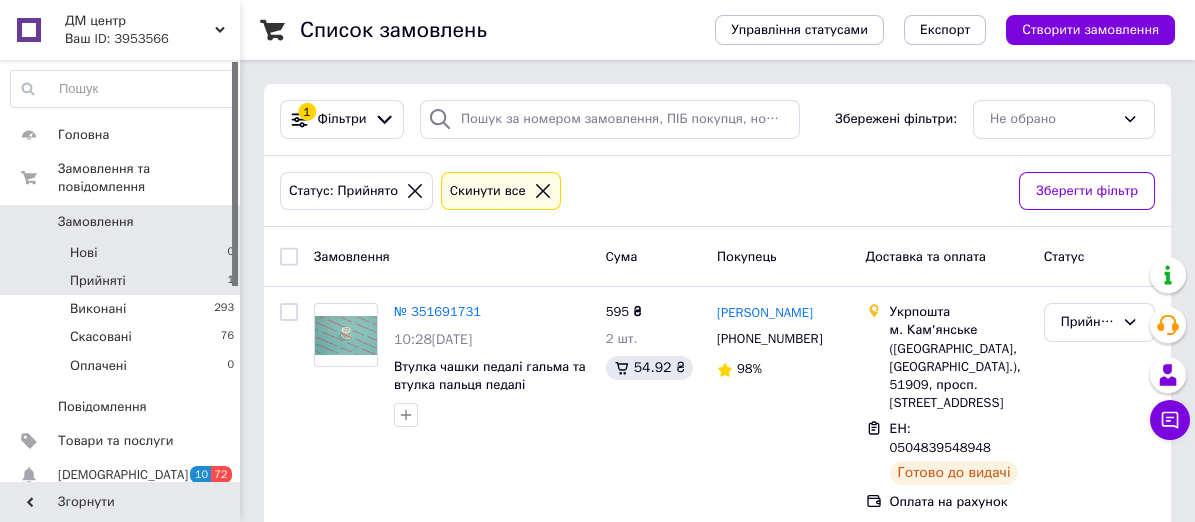 click on "Нові 0" at bounding box center [123, 253] 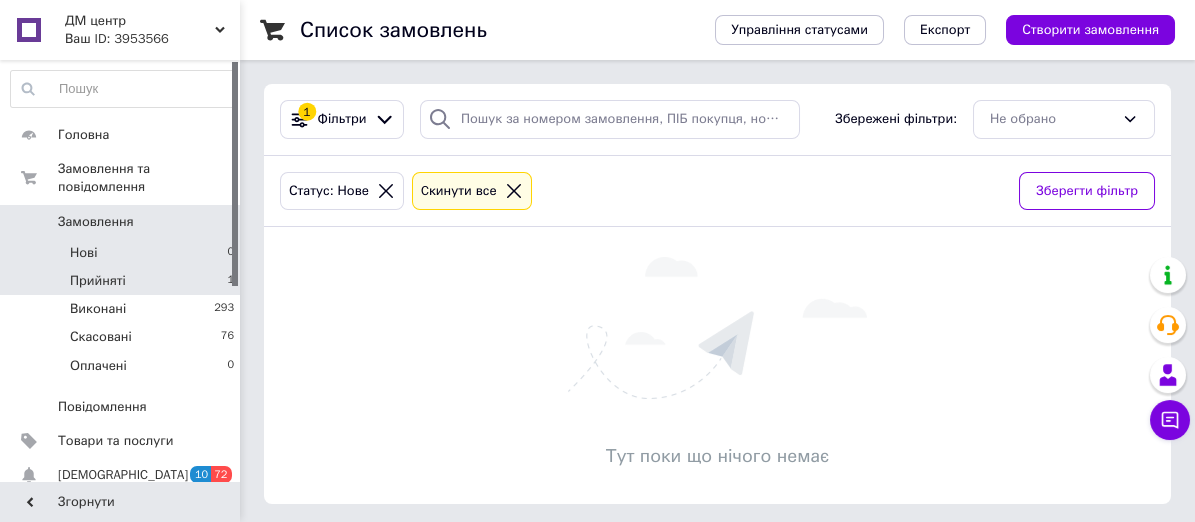 click on "Прийняті 1" at bounding box center (123, 281) 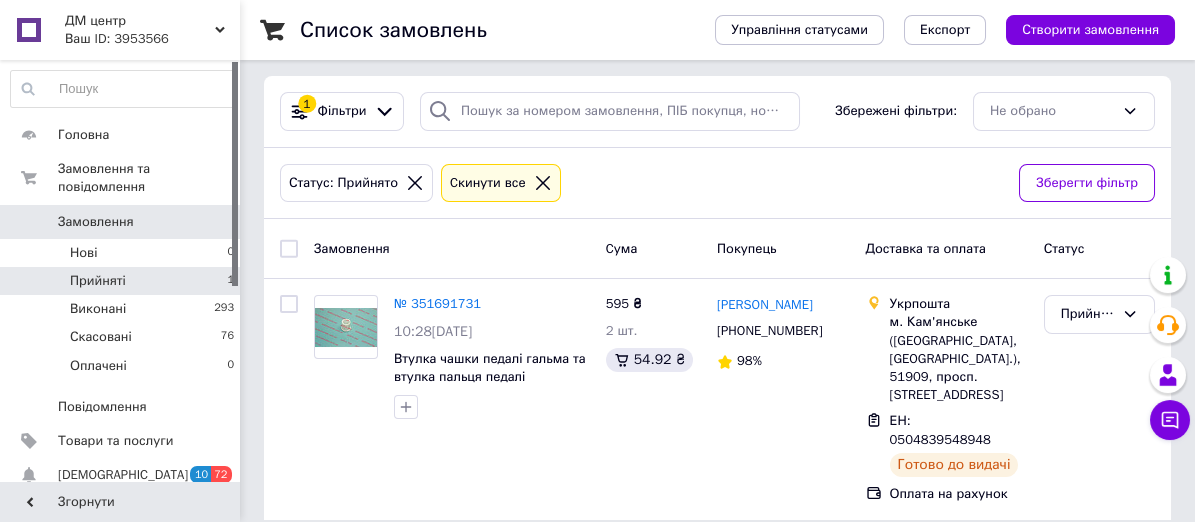 scroll, scrollTop: 0, scrollLeft: 0, axis: both 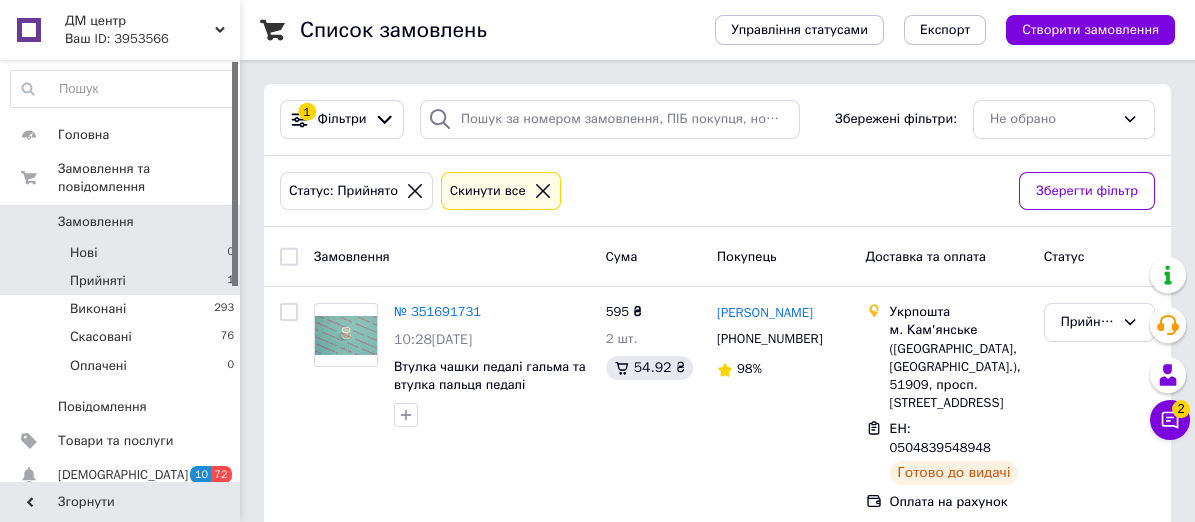 click on "Нові" at bounding box center (83, 253) 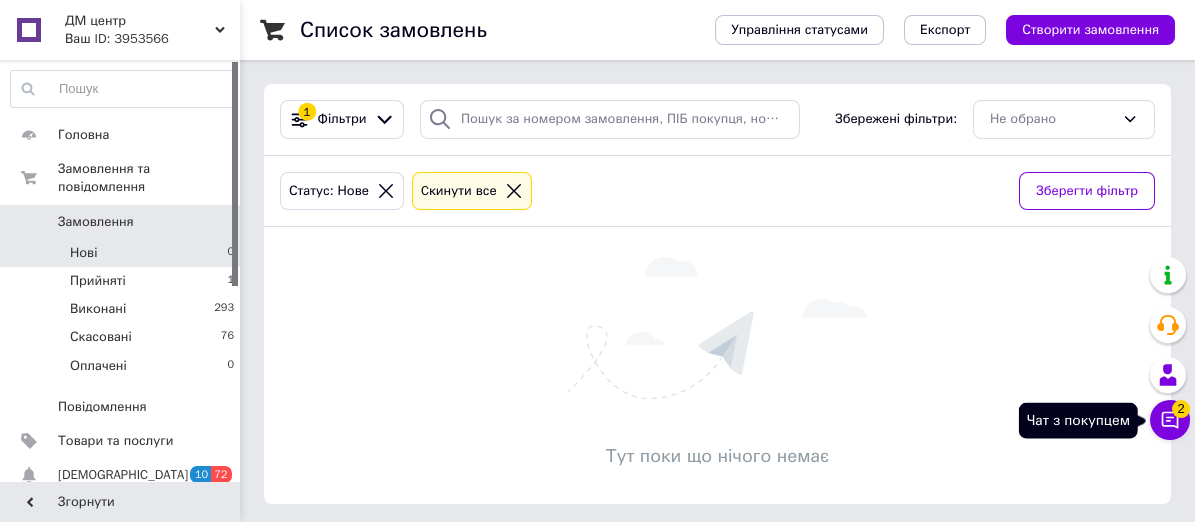 click 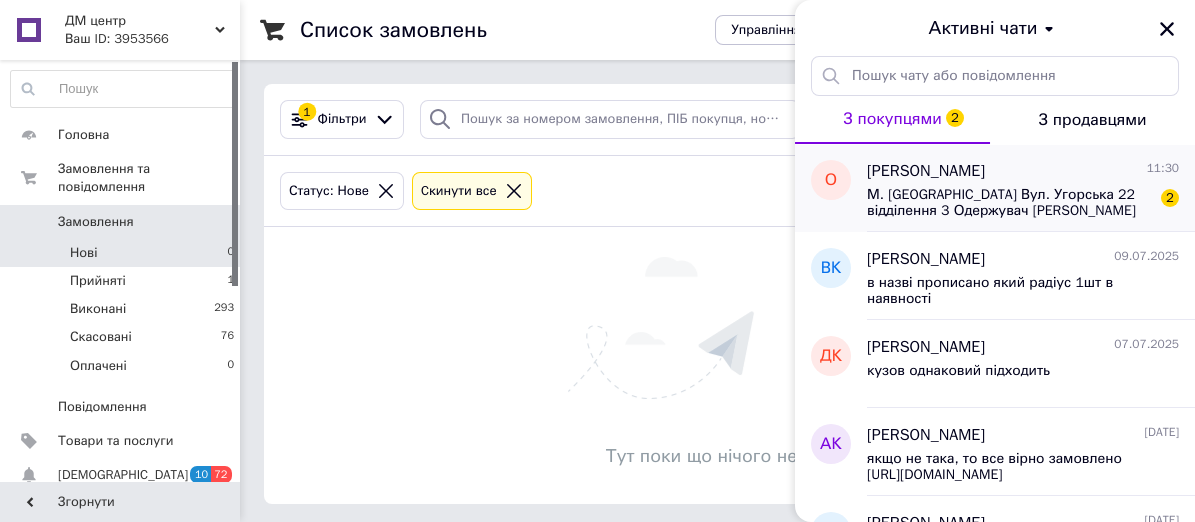 click on "М. [GEOGRAPHIC_DATA] Вул. Угорська 22 відділення 3
Одержувач [PERSON_NAME] О.В
[GEOGRAPHIC_DATA]. [PHONE_NUMBER]" at bounding box center [1009, 203] 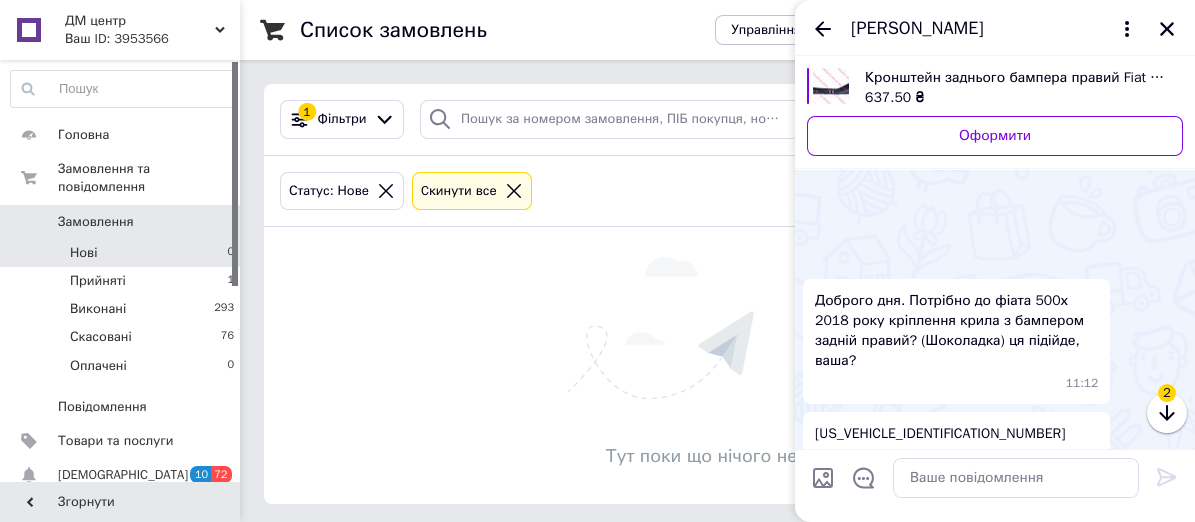 scroll, scrollTop: 249, scrollLeft: 0, axis: vertical 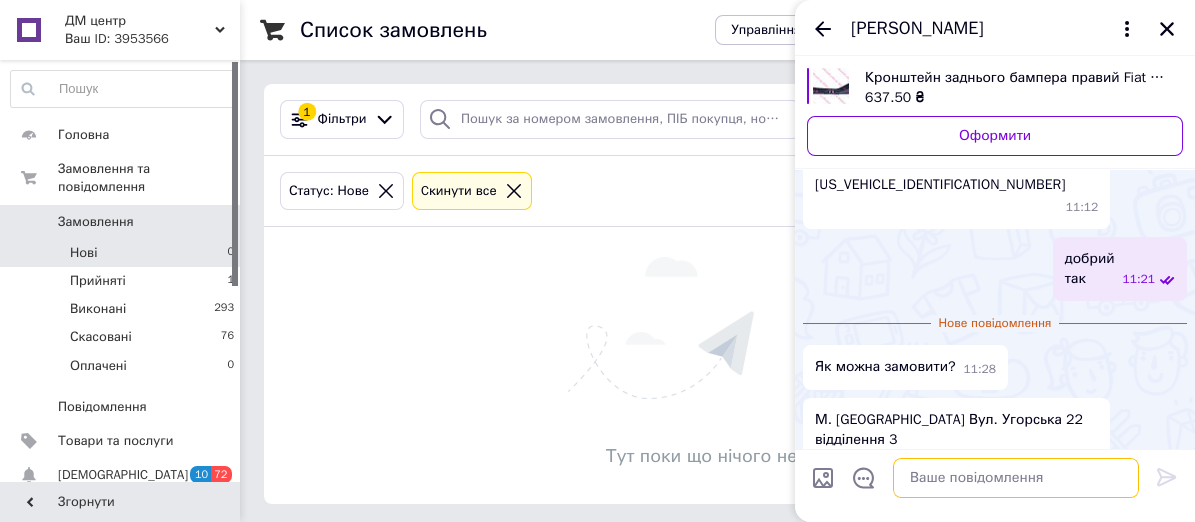 click at bounding box center [1016, 478] 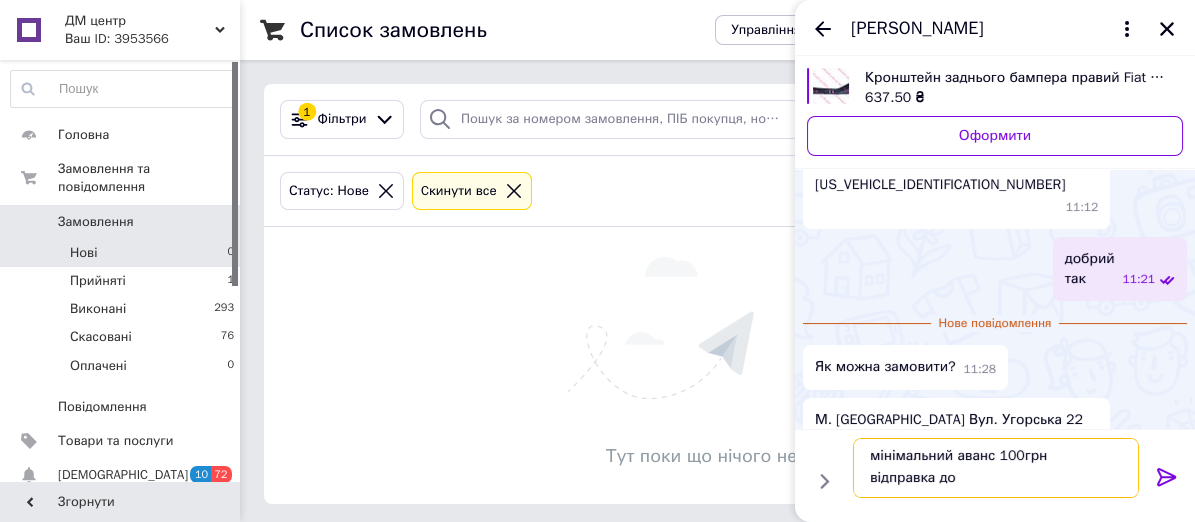 scroll, scrollTop: 1, scrollLeft: 0, axis: vertical 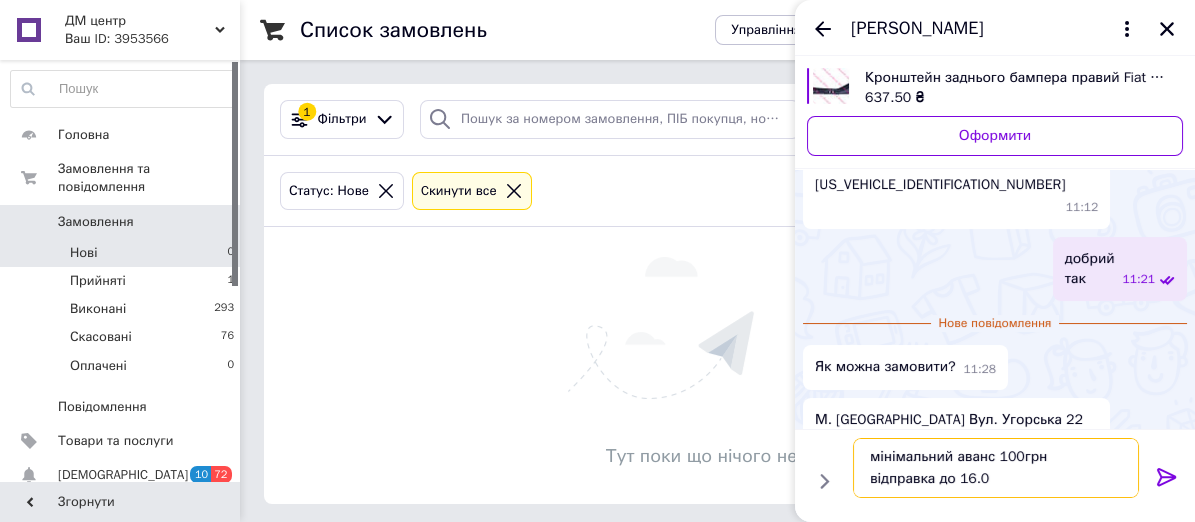 type on "мінімальний аванс 100грн
відправка до 16.00" 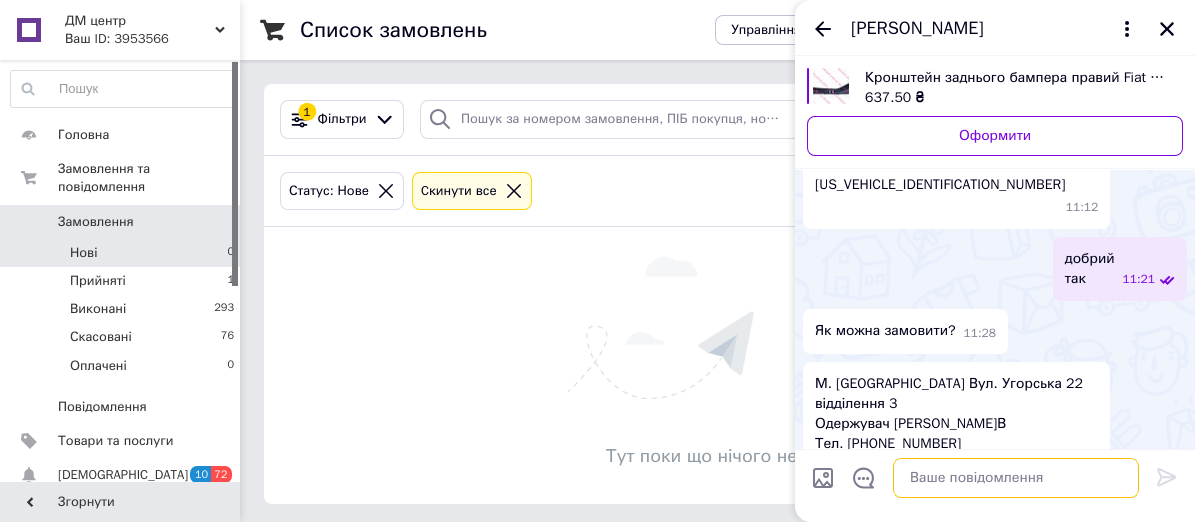 scroll, scrollTop: 0, scrollLeft: 0, axis: both 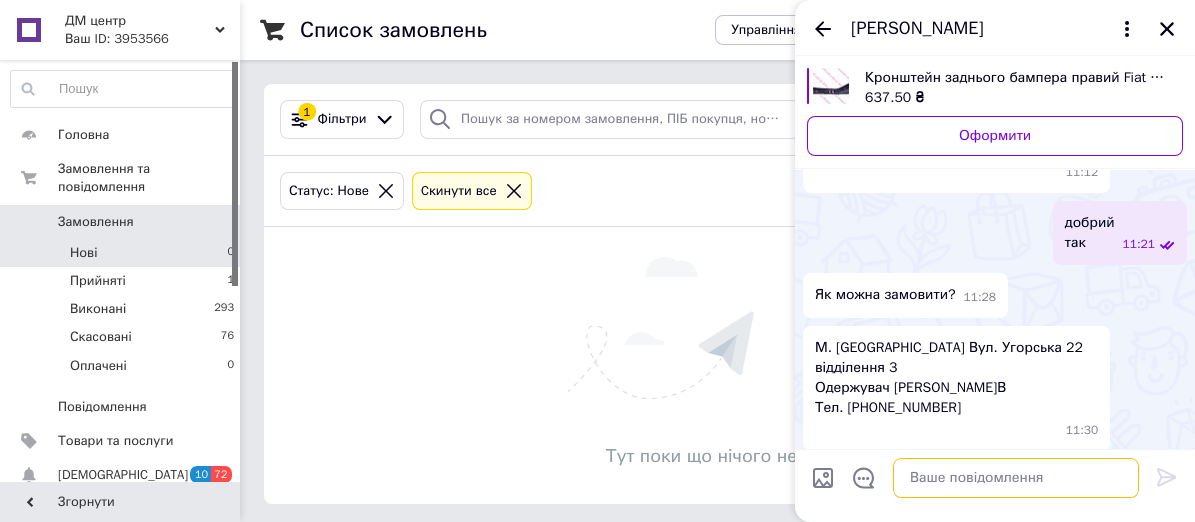 paste on "ПриватБанк
Отримувач платежу - ФОП [PERSON_NAME]
IBAN - [FINANCIAL_ID]
Код отримувача - 2817606240
Призначення платежу: За автозапчастини" 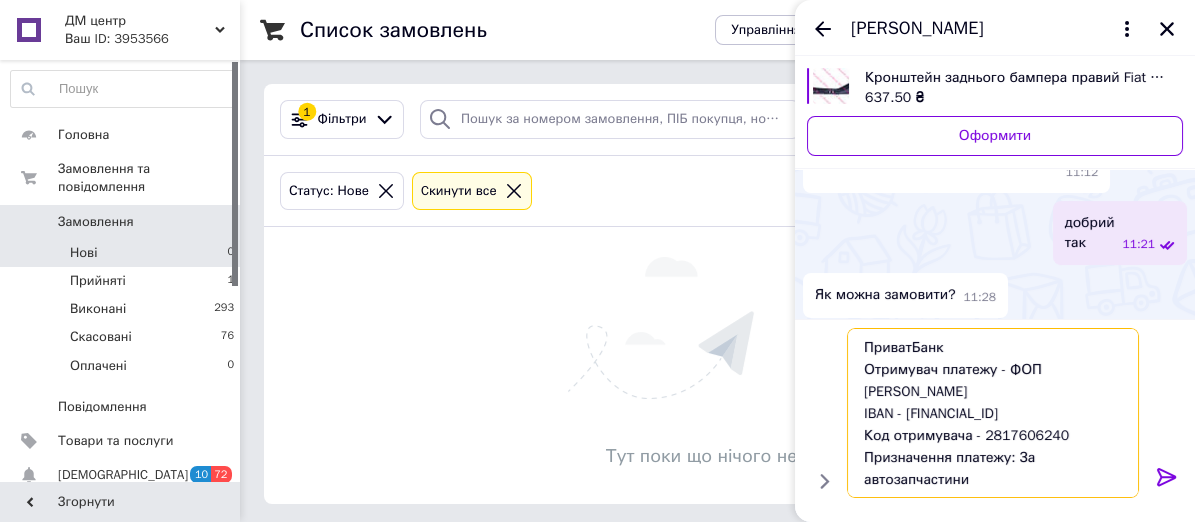scroll, scrollTop: 23, scrollLeft: 0, axis: vertical 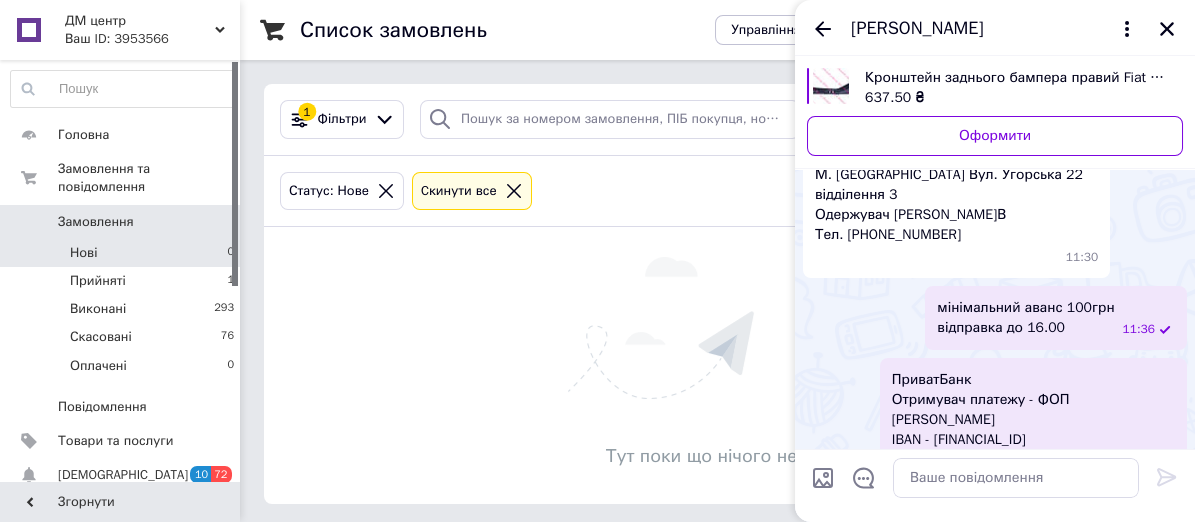 click on "ПриватБанк Отримувач платежу - ФОП [PERSON_NAME] IBAN - [FINANCIAL_ID] Код отримувача - 2817606240 Призначення платежу: За автозапчастини" at bounding box center [1033, 430] 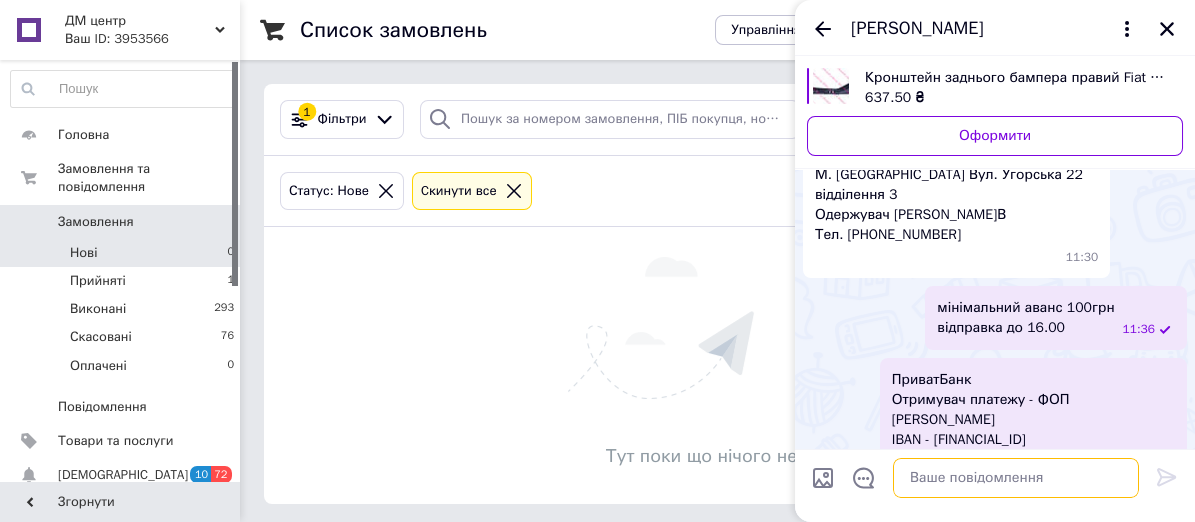 click at bounding box center (1016, 478) 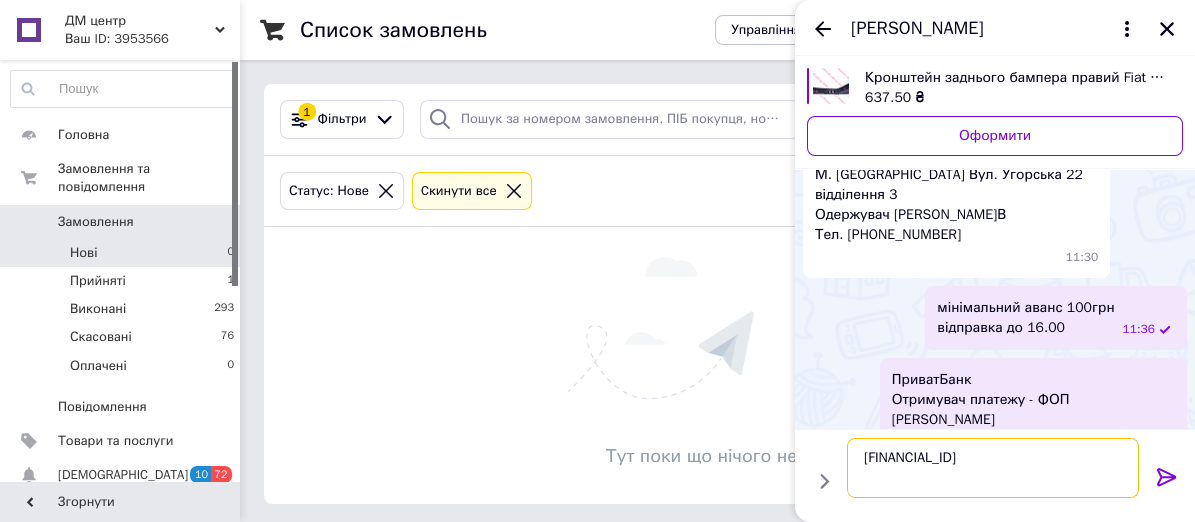 type 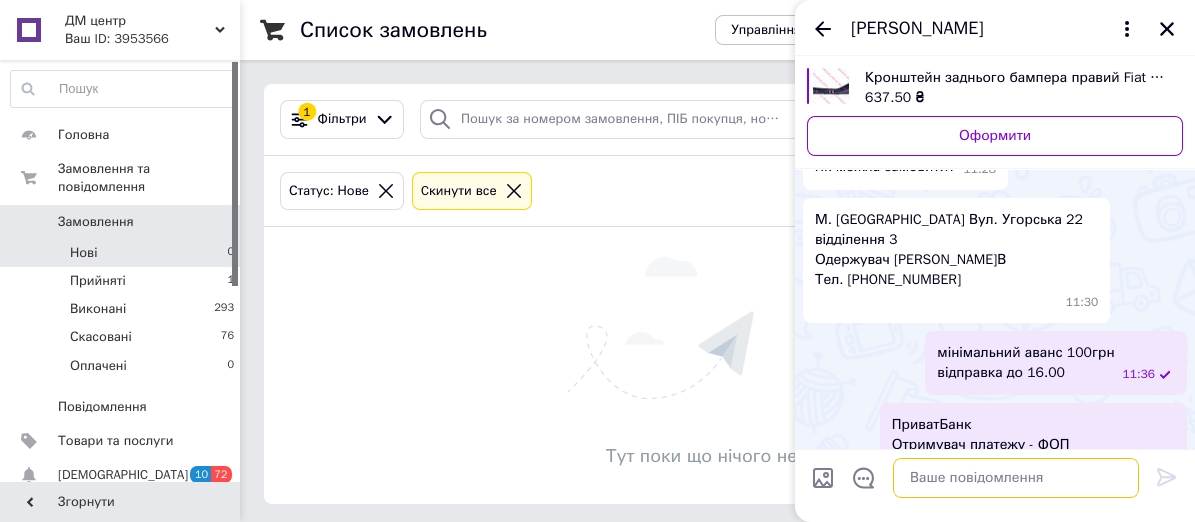 scroll, scrollTop: 359, scrollLeft: 0, axis: vertical 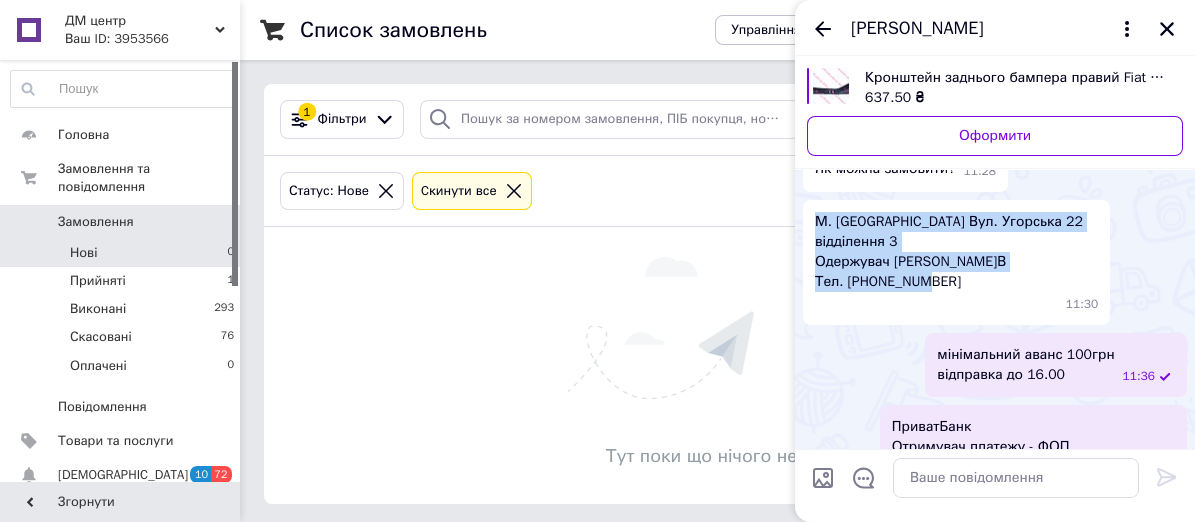 drag, startPoint x: 928, startPoint y: 220, endPoint x: 806, endPoint y: 195, distance: 124.53513 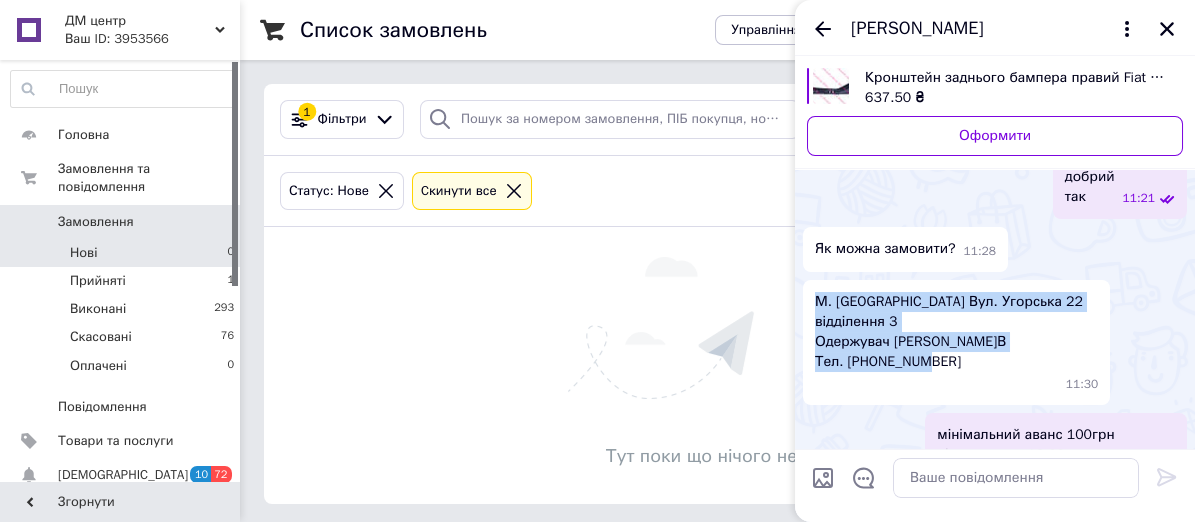 scroll, scrollTop: 276, scrollLeft: 0, axis: vertical 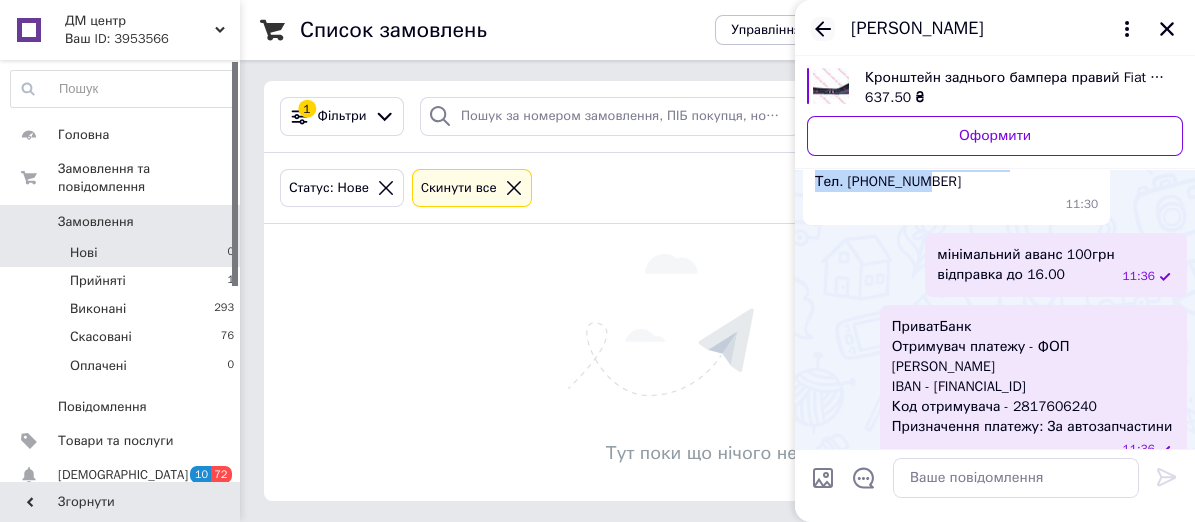 click 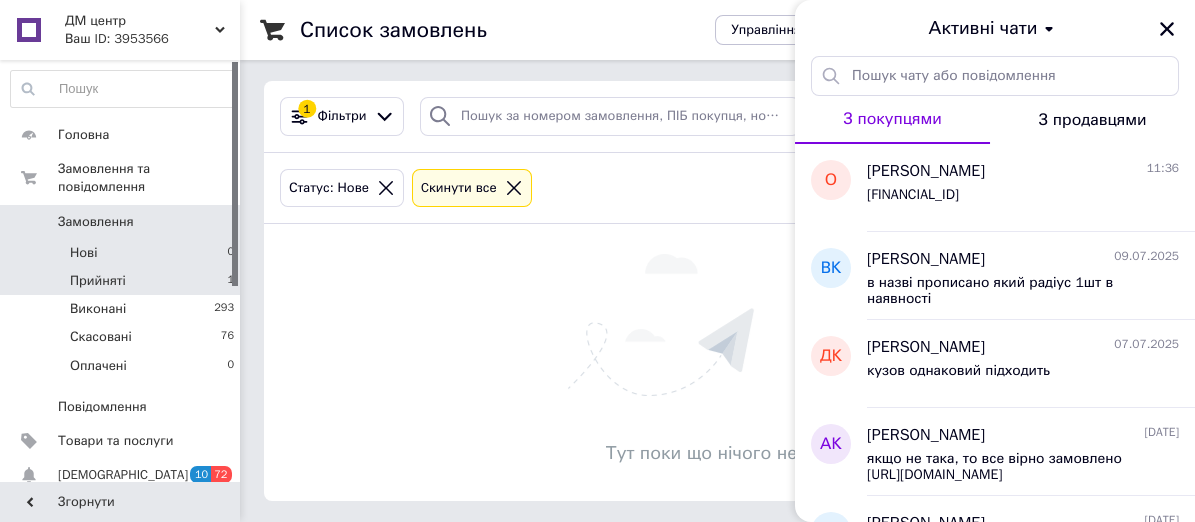 click on "Прийняті" at bounding box center [98, 281] 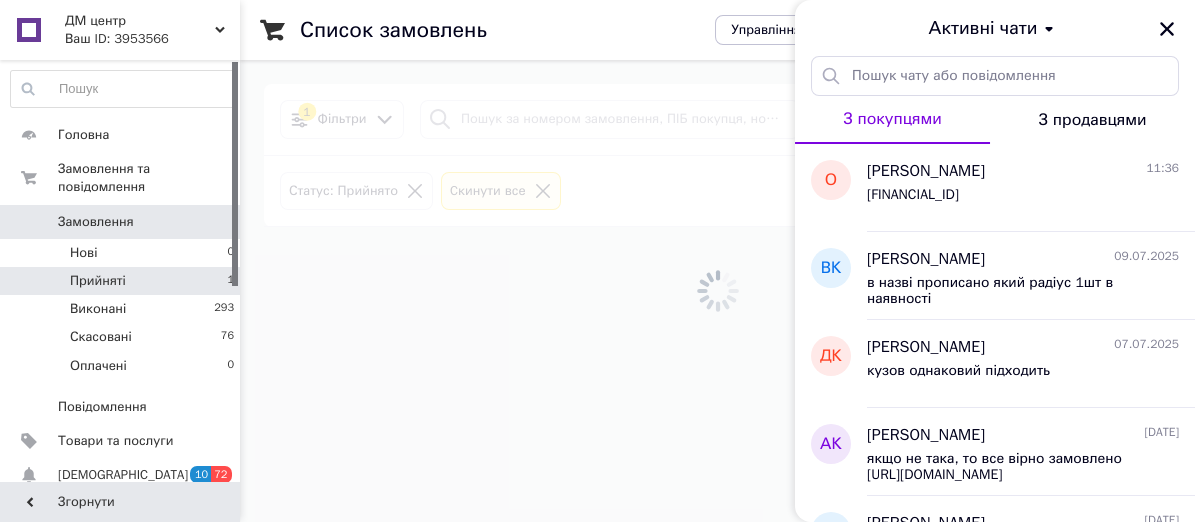 scroll, scrollTop: 0, scrollLeft: 0, axis: both 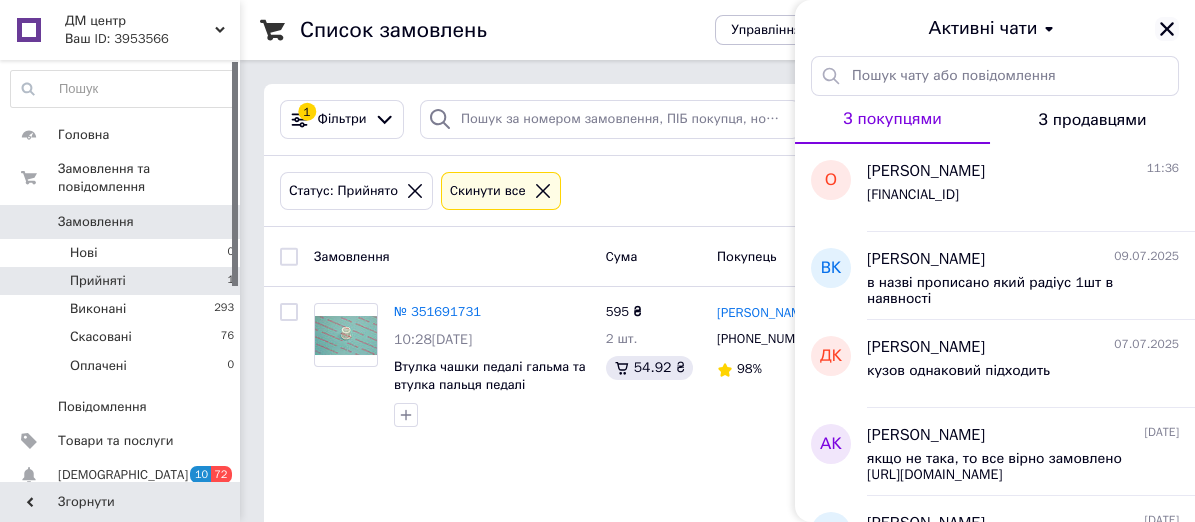 click 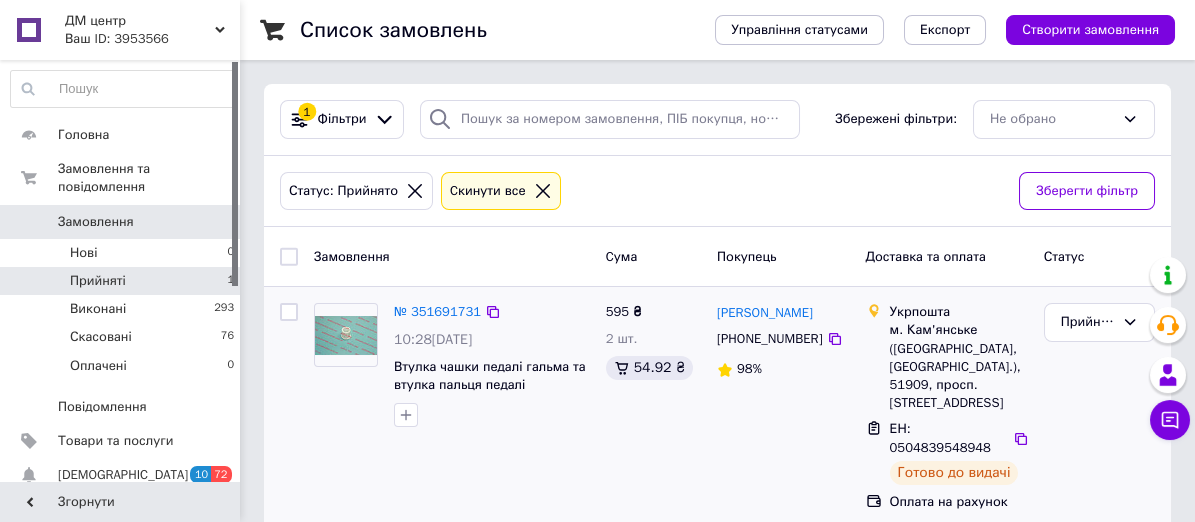 scroll, scrollTop: 8, scrollLeft: 0, axis: vertical 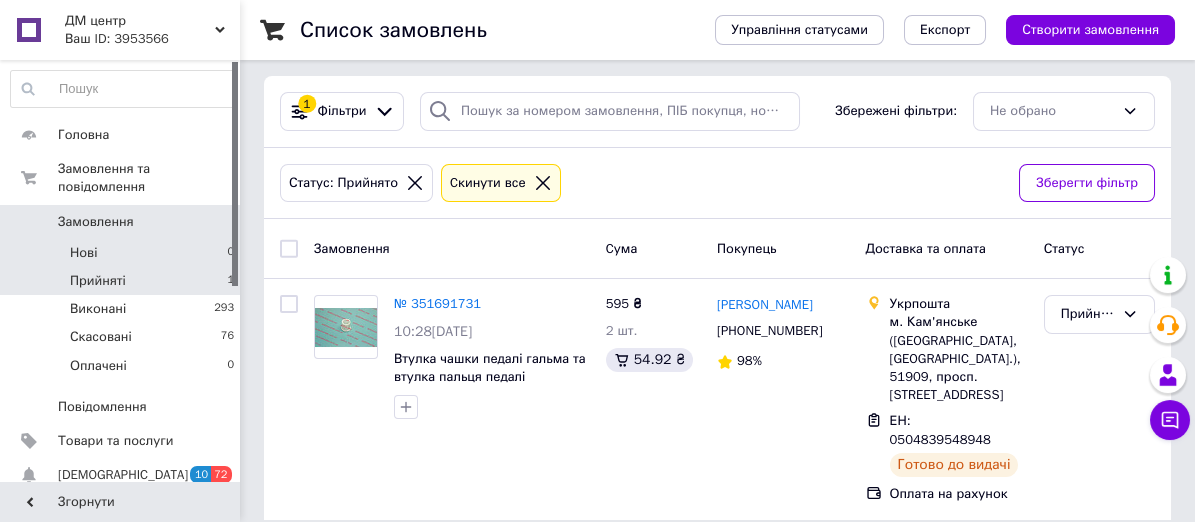 click on "Нові 0" at bounding box center [123, 253] 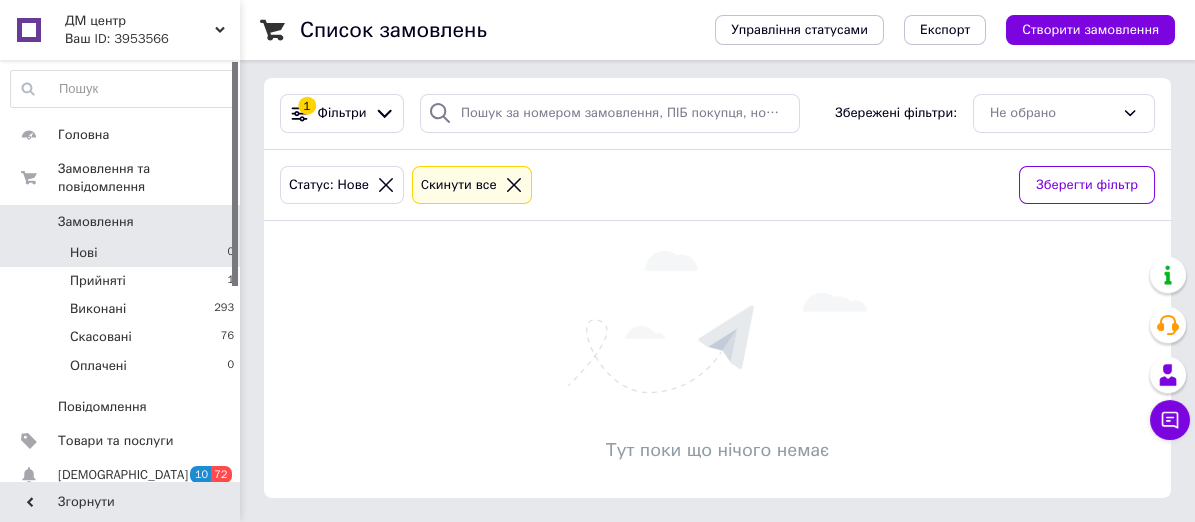 scroll, scrollTop: 0, scrollLeft: 0, axis: both 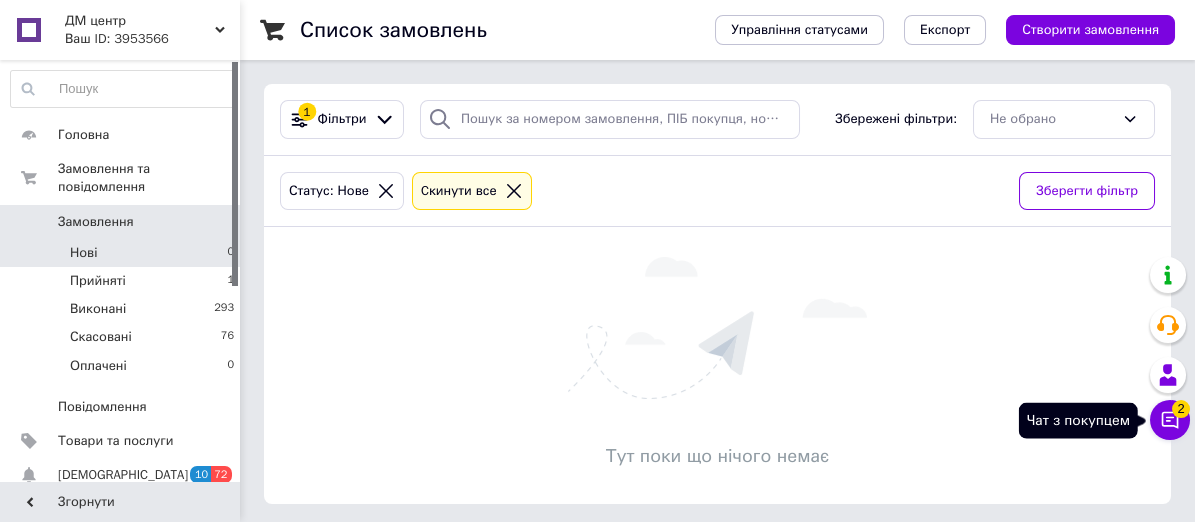 click 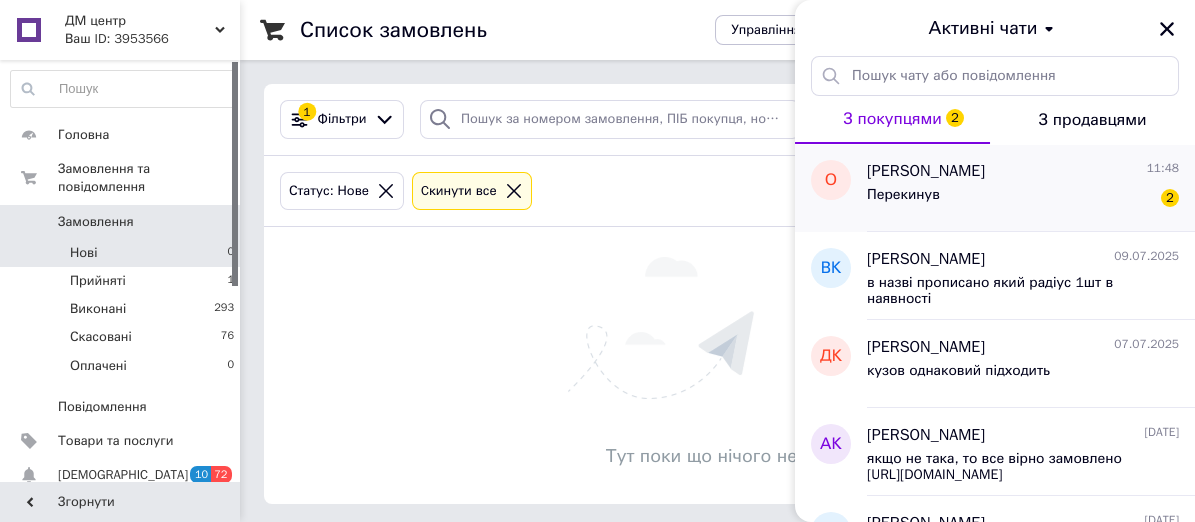 click on "Перекинув 2" at bounding box center (1023, 199) 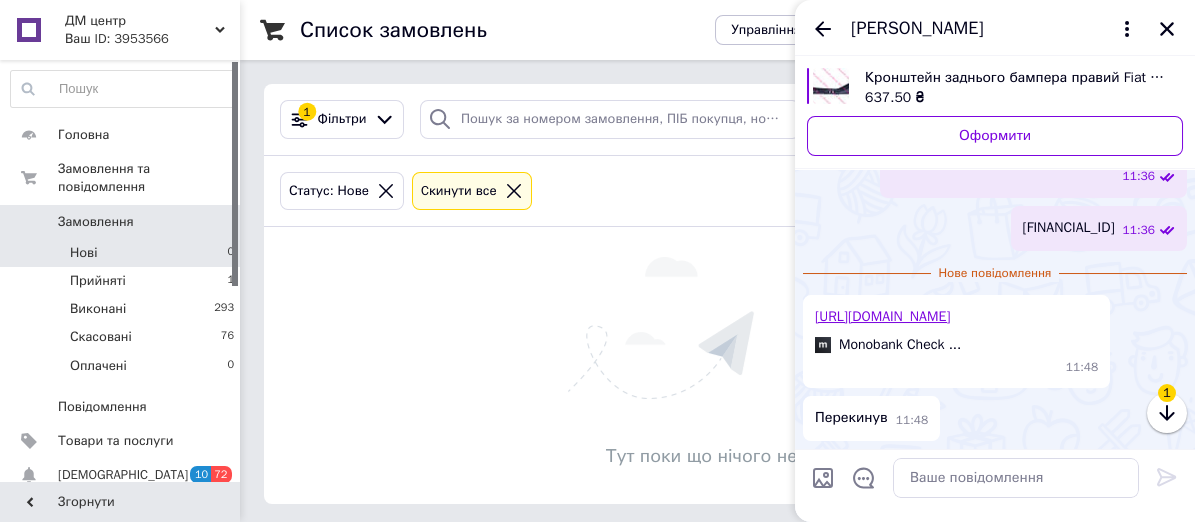 scroll, scrollTop: 670, scrollLeft: 0, axis: vertical 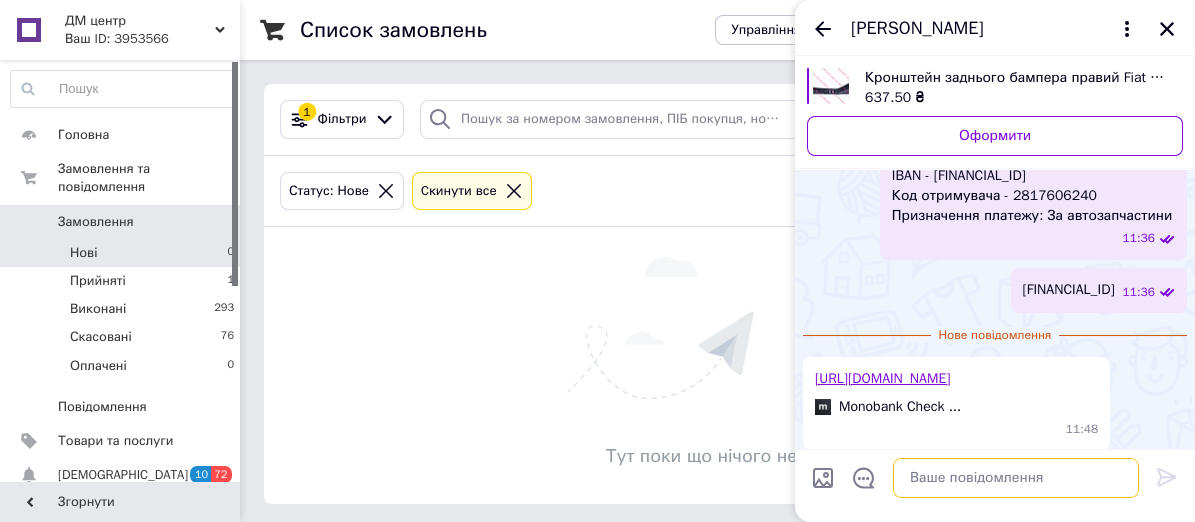 click at bounding box center [1016, 478] 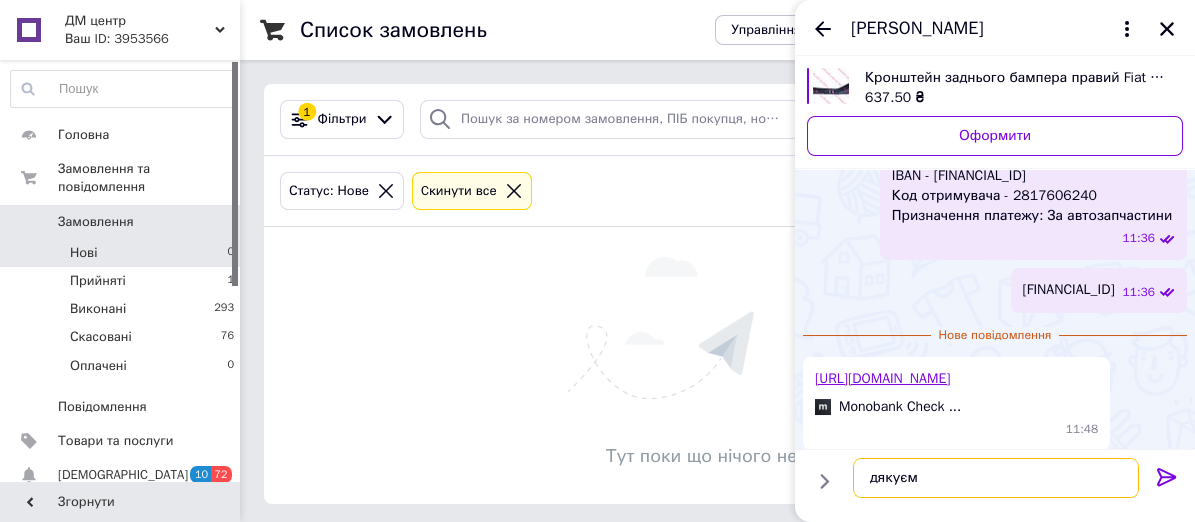 type on "дякуємо" 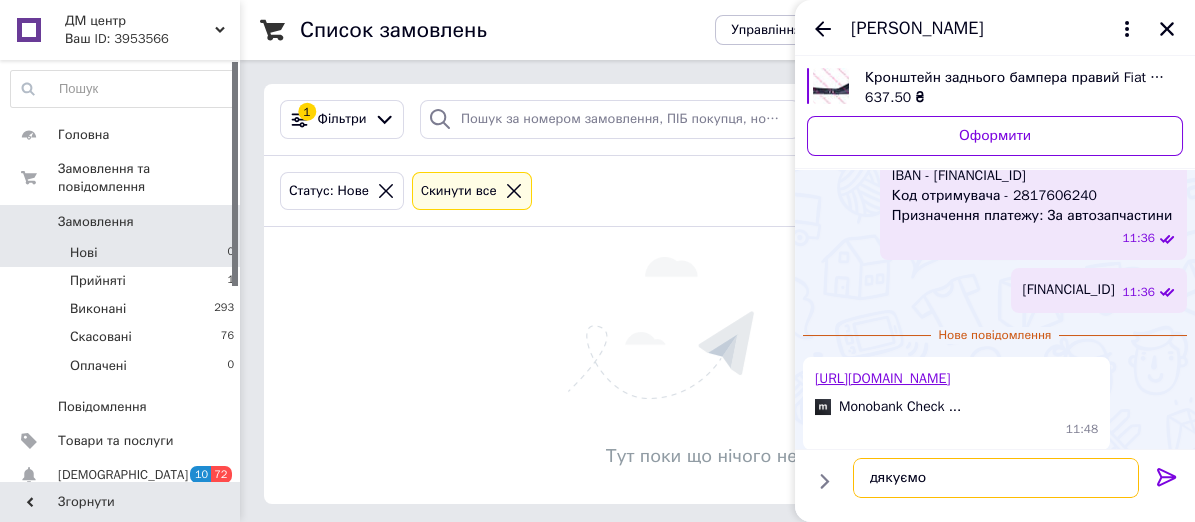 type 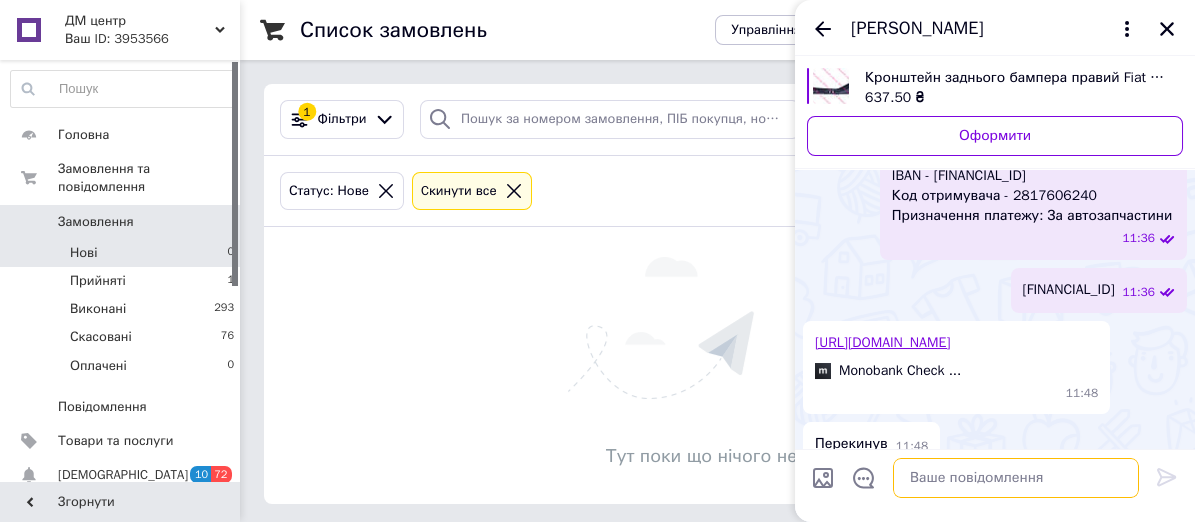 scroll, scrollTop: 687, scrollLeft: 0, axis: vertical 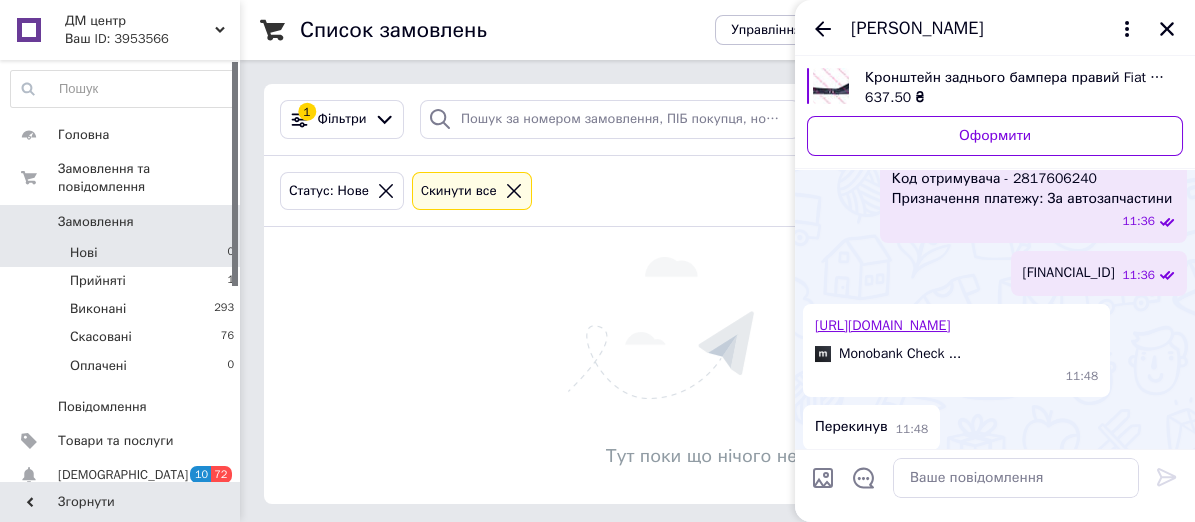 click on "[URL][DOMAIN_NAME]" at bounding box center [882, 325] 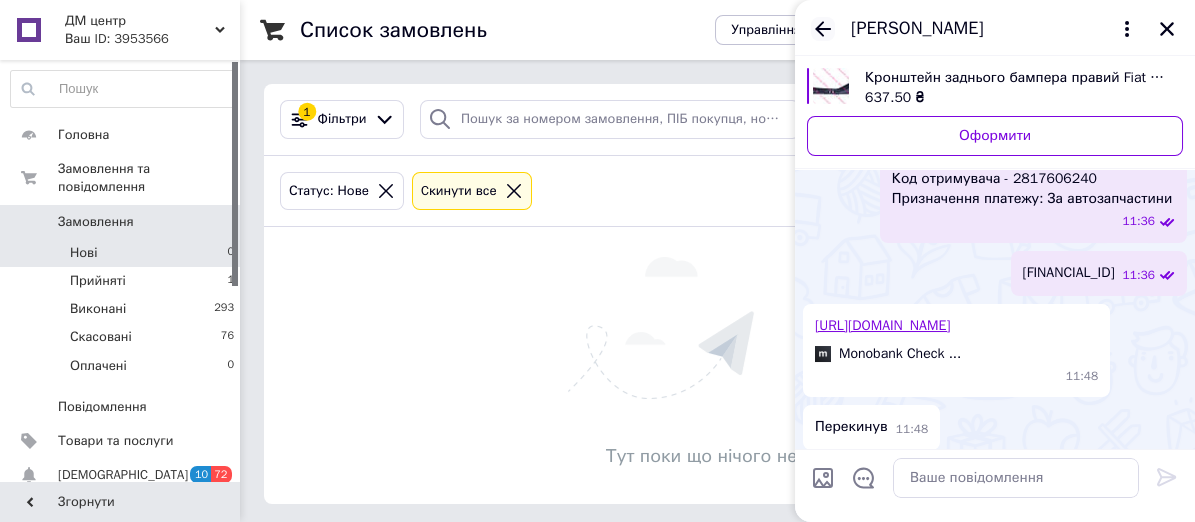 click 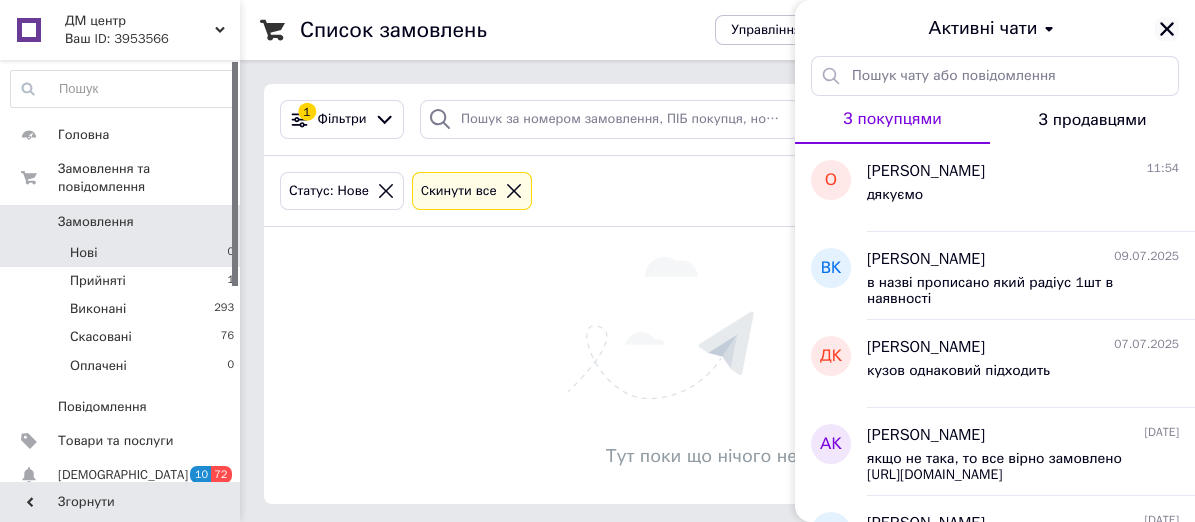 click 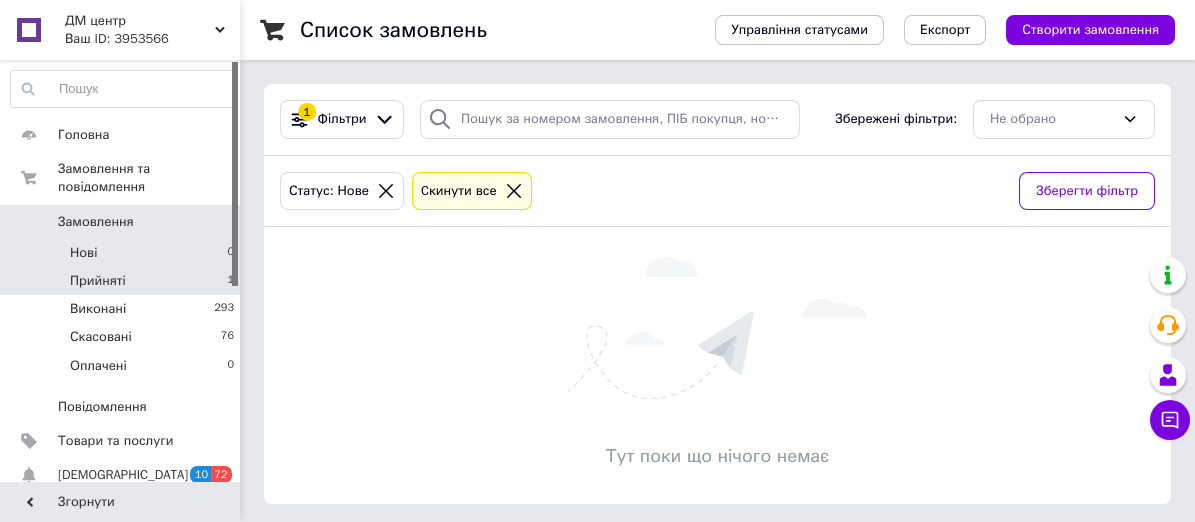 click on "Прийняті 1" at bounding box center (123, 281) 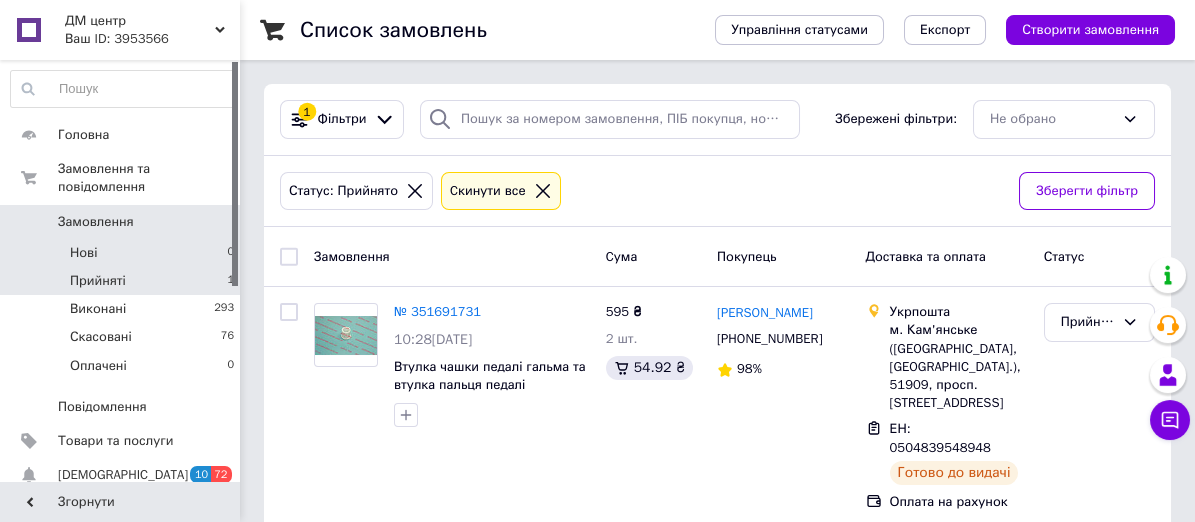 click on "Нові" at bounding box center (83, 253) 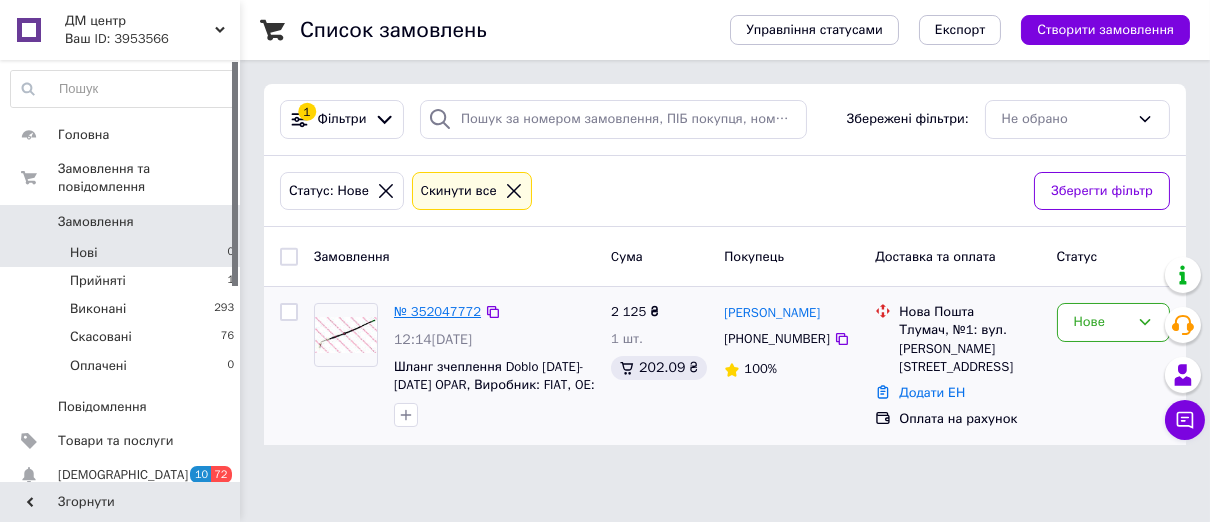 click on "№ 352047772" at bounding box center [437, 311] 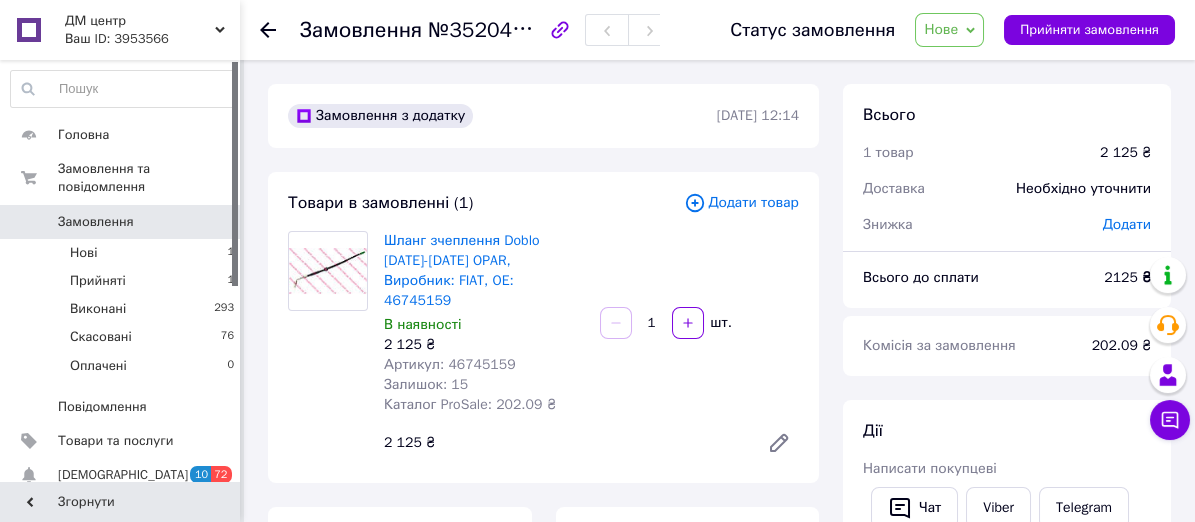 click on "Артикул: 46745159" at bounding box center [450, 364] 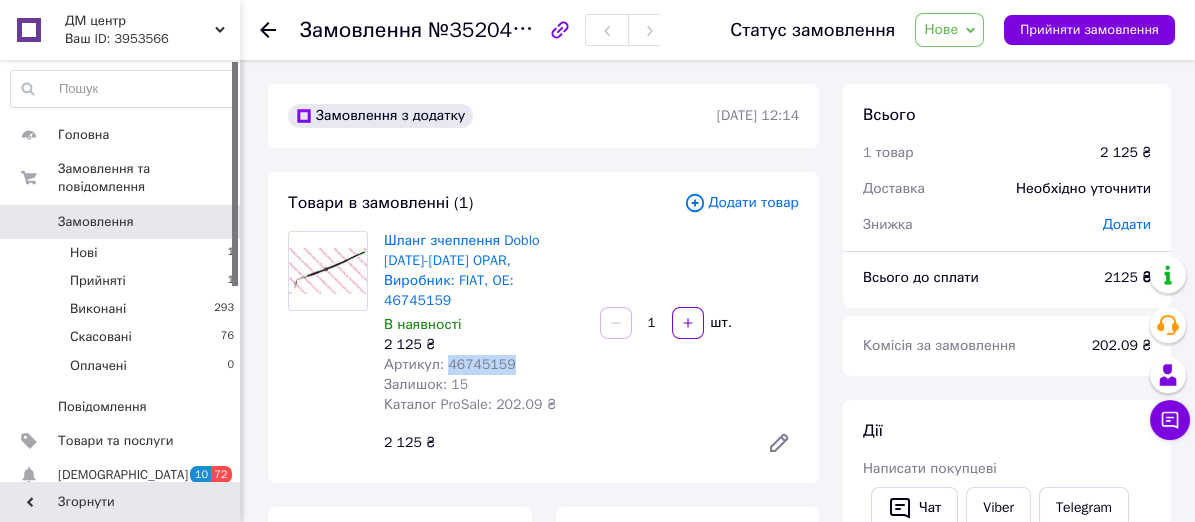 click on "Артикул: 46745159" at bounding box center [450, 364] 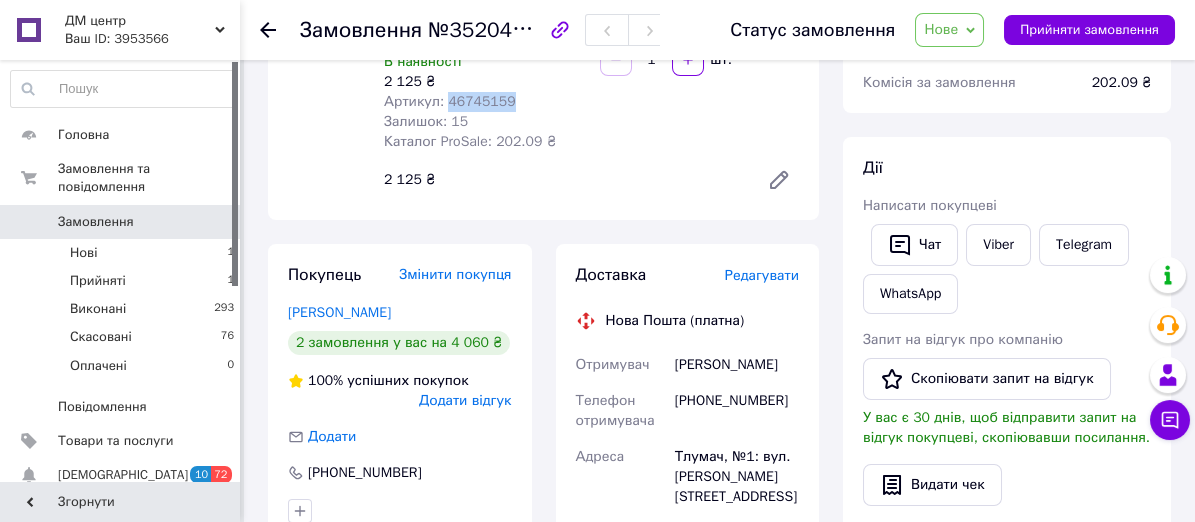scroll, scrollTop: 265, scrollLeft: 0, axis: vertical 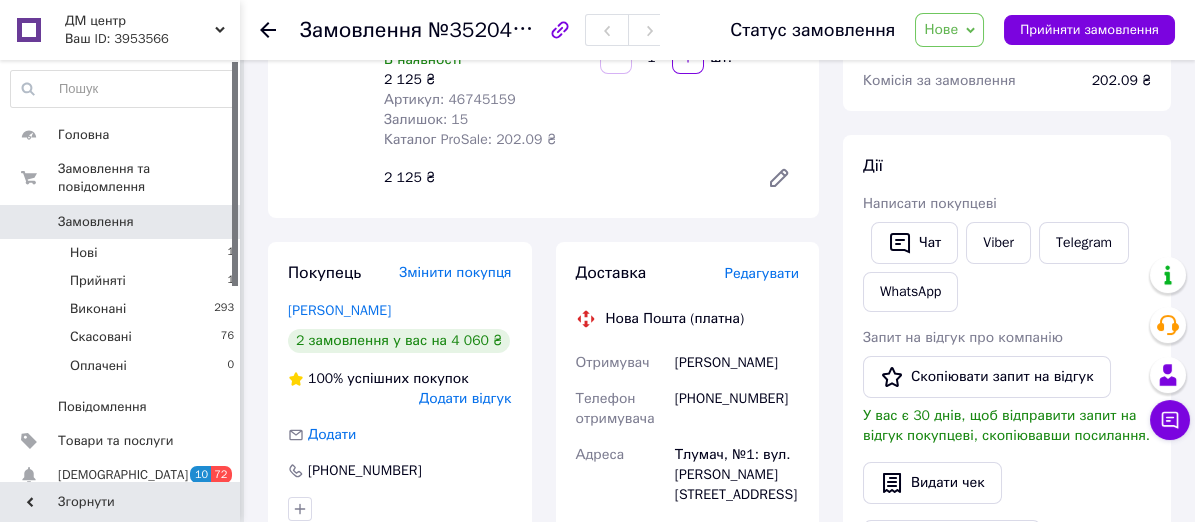 click on "[PHONE_NUMBER]" at bounding box center [737, 409] 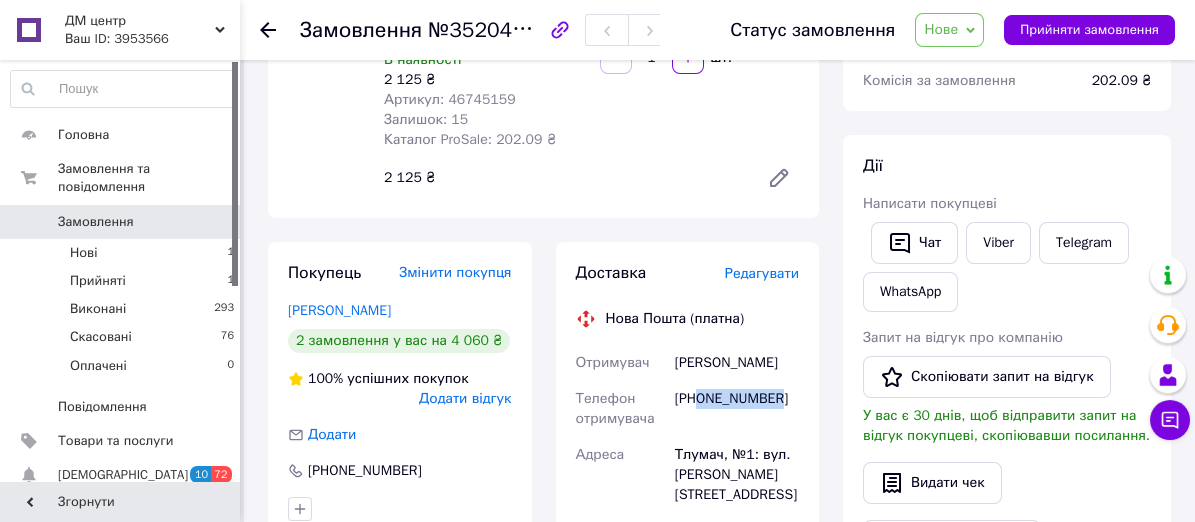 drag, startPoint x: 701, startPoint y: 381, endPoint x: 777, endPoint y: 382, distance: 76.00658 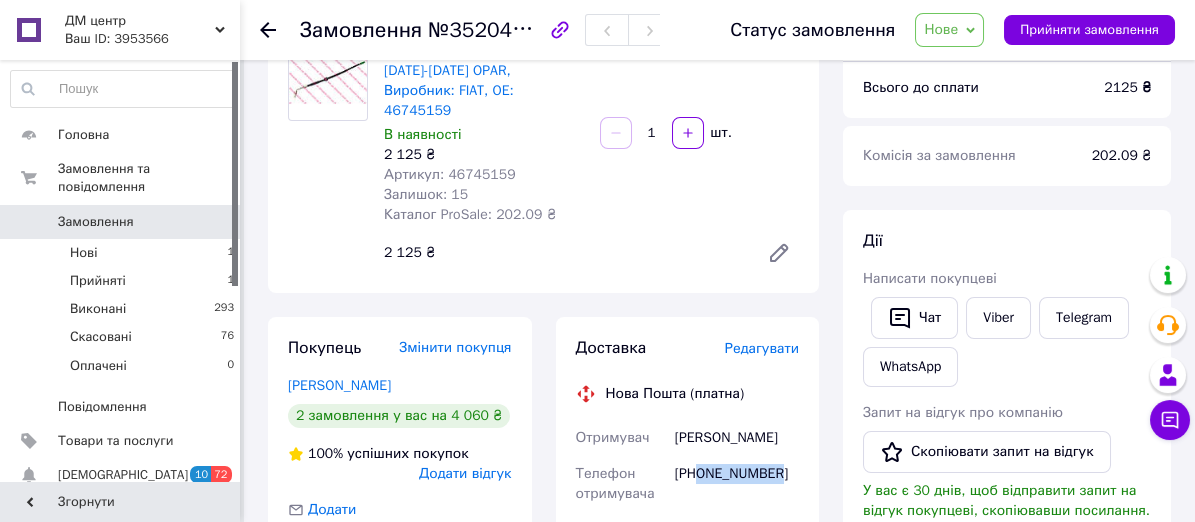 scroll, scrollTop: 191, scrollLeft: 0, axis: vertical 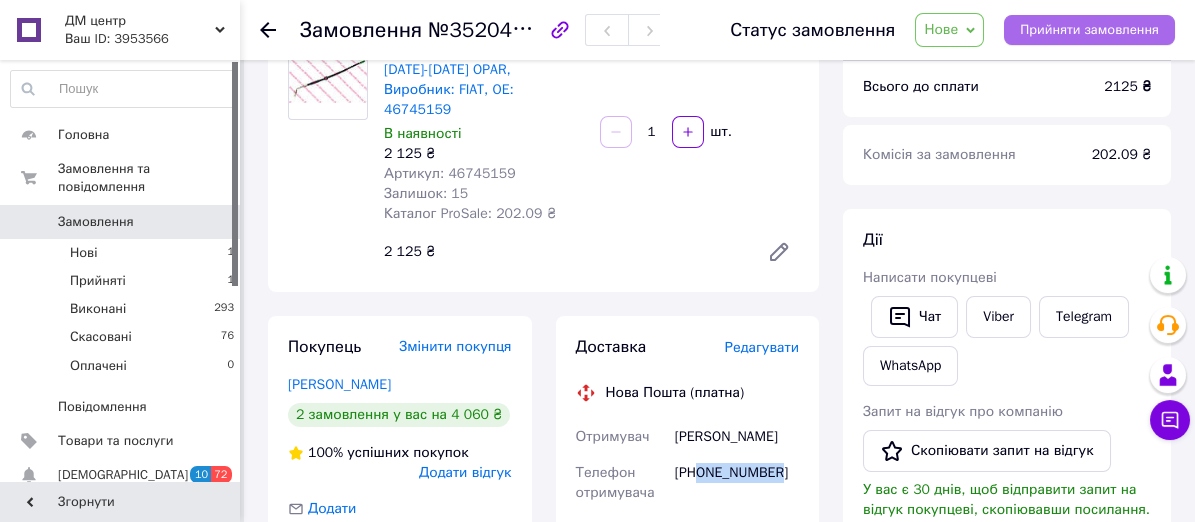 click on "Прийняти замовлення" at bounding box center [1089, 30] 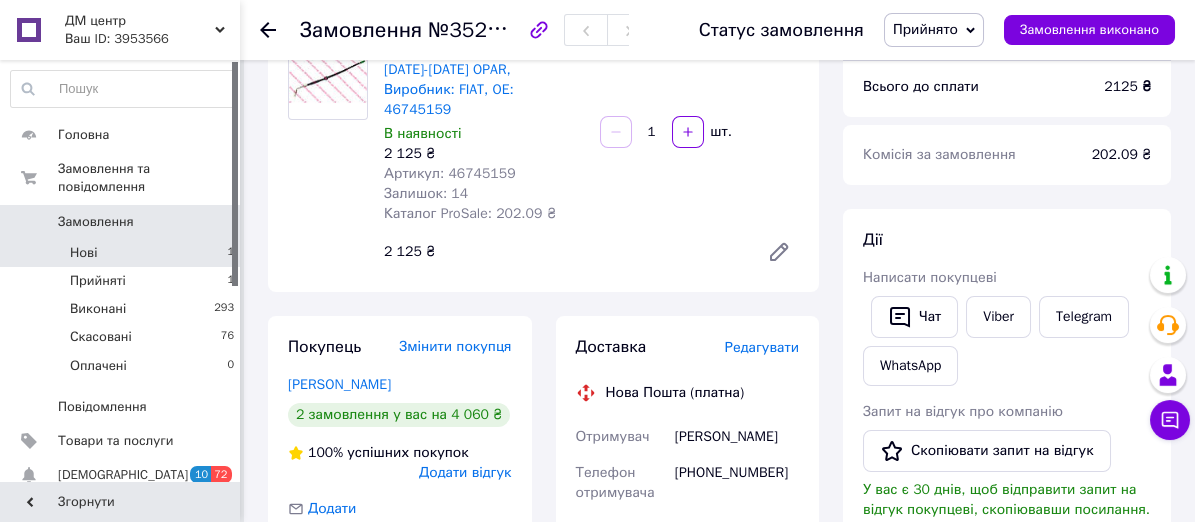 click on "Нові 1" at bounding box center (123, 253) 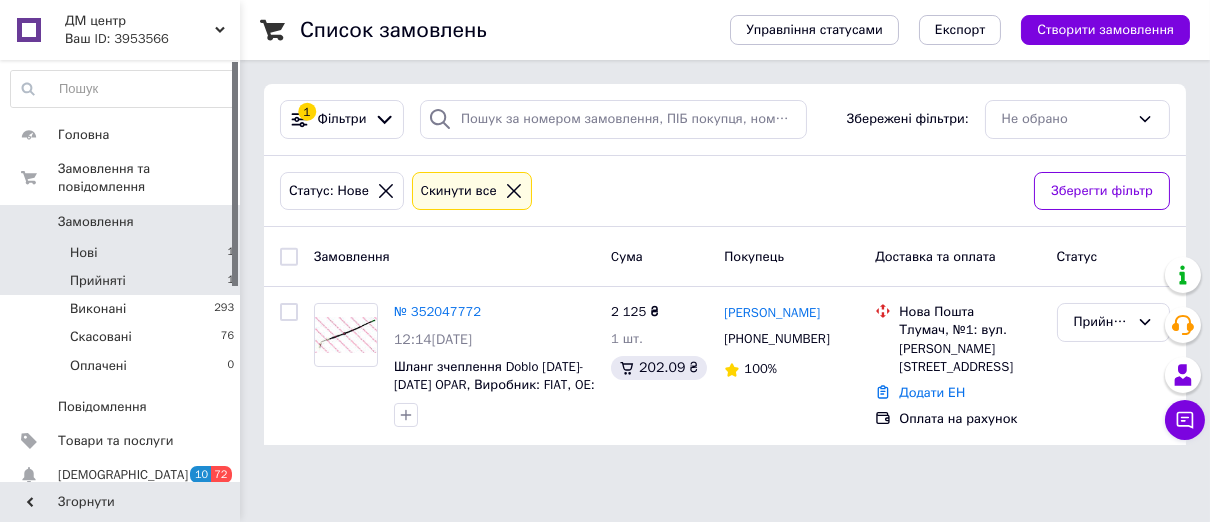 click on "Прийняті" at bounding box center (98, 281) 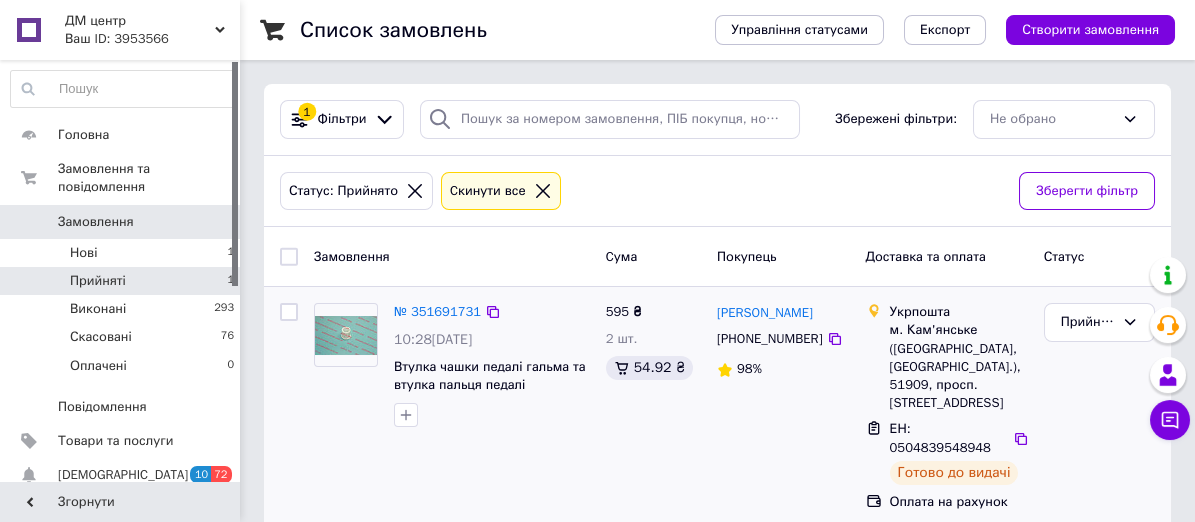 scroll, scrollTop: 8, scrollLeft: 0, axis: vertical 